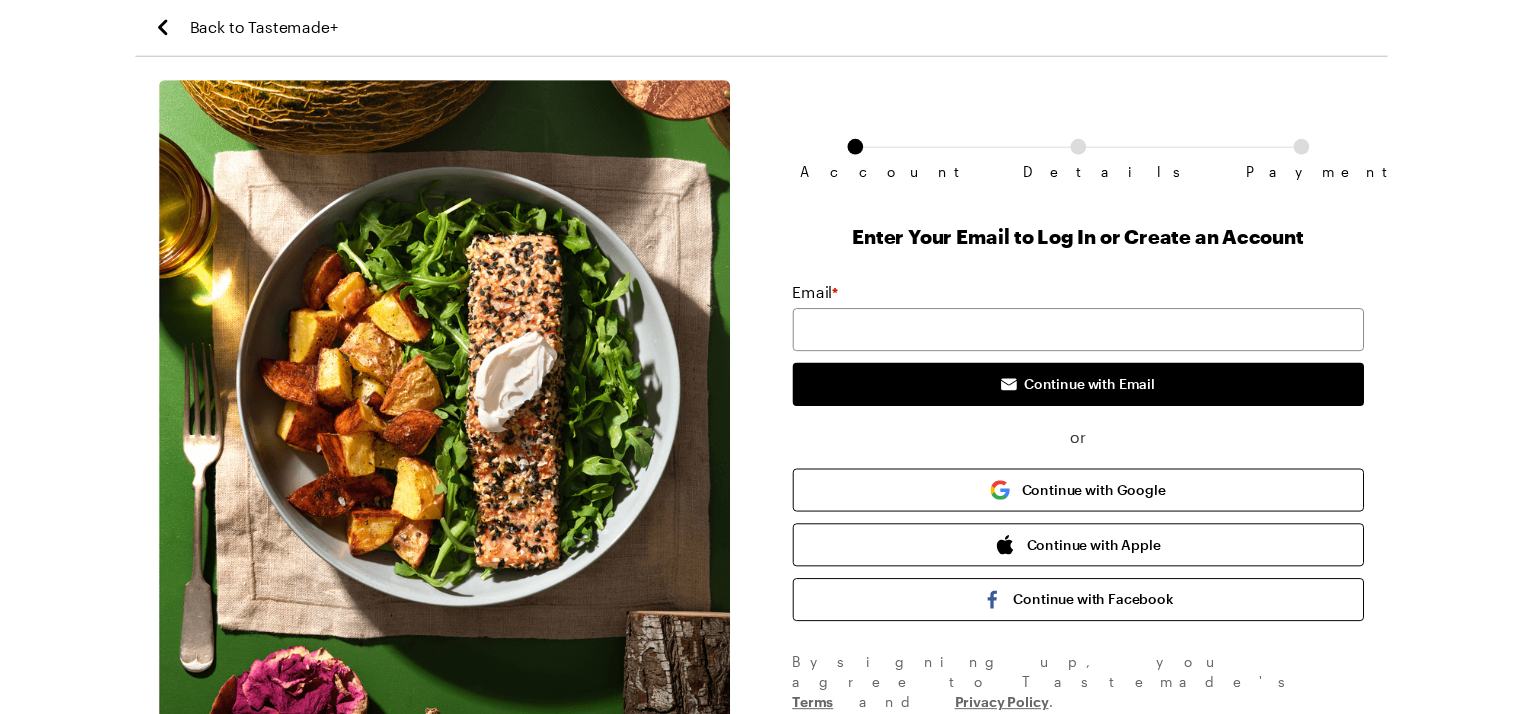 scroll, scrollTop: 0, scrollLeft: 0, axis: both 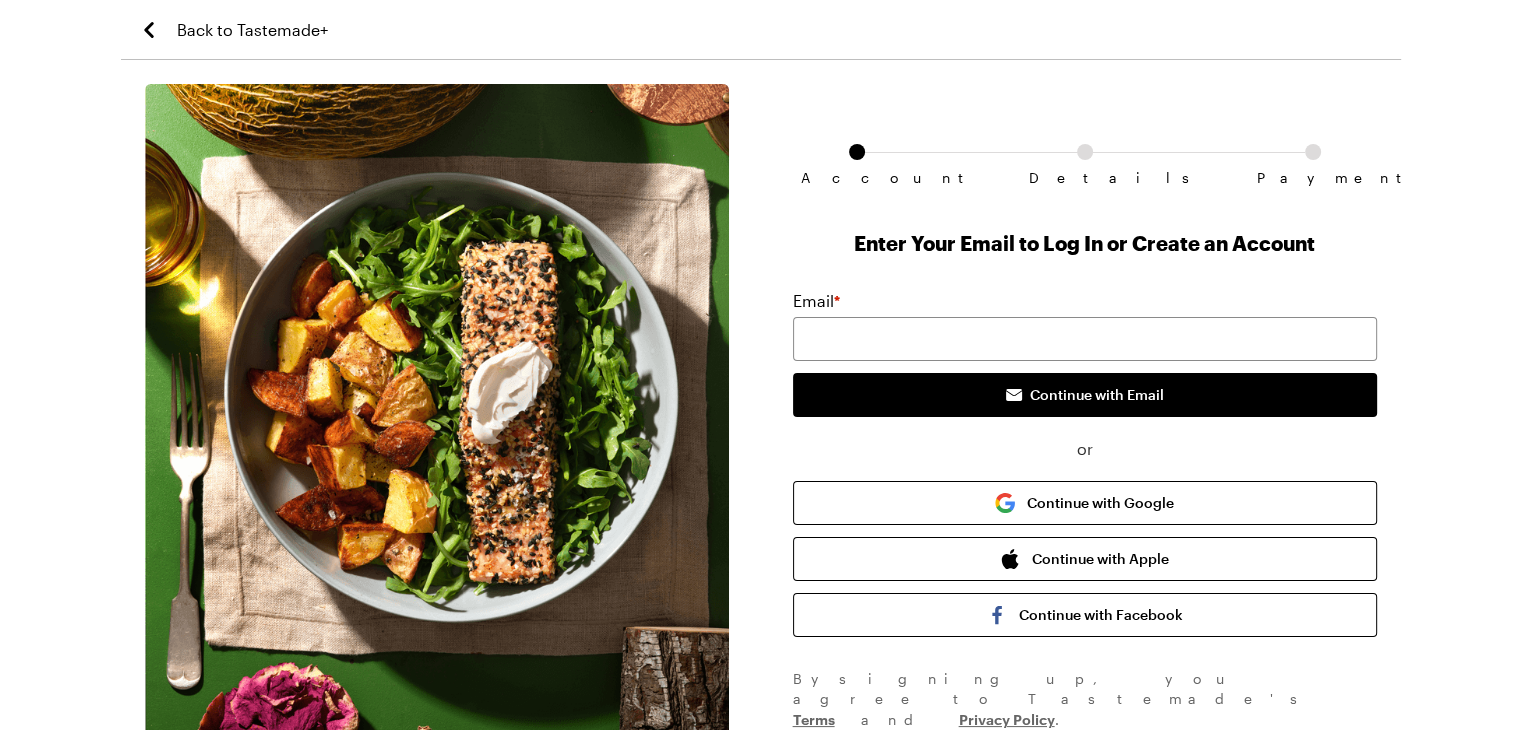 click 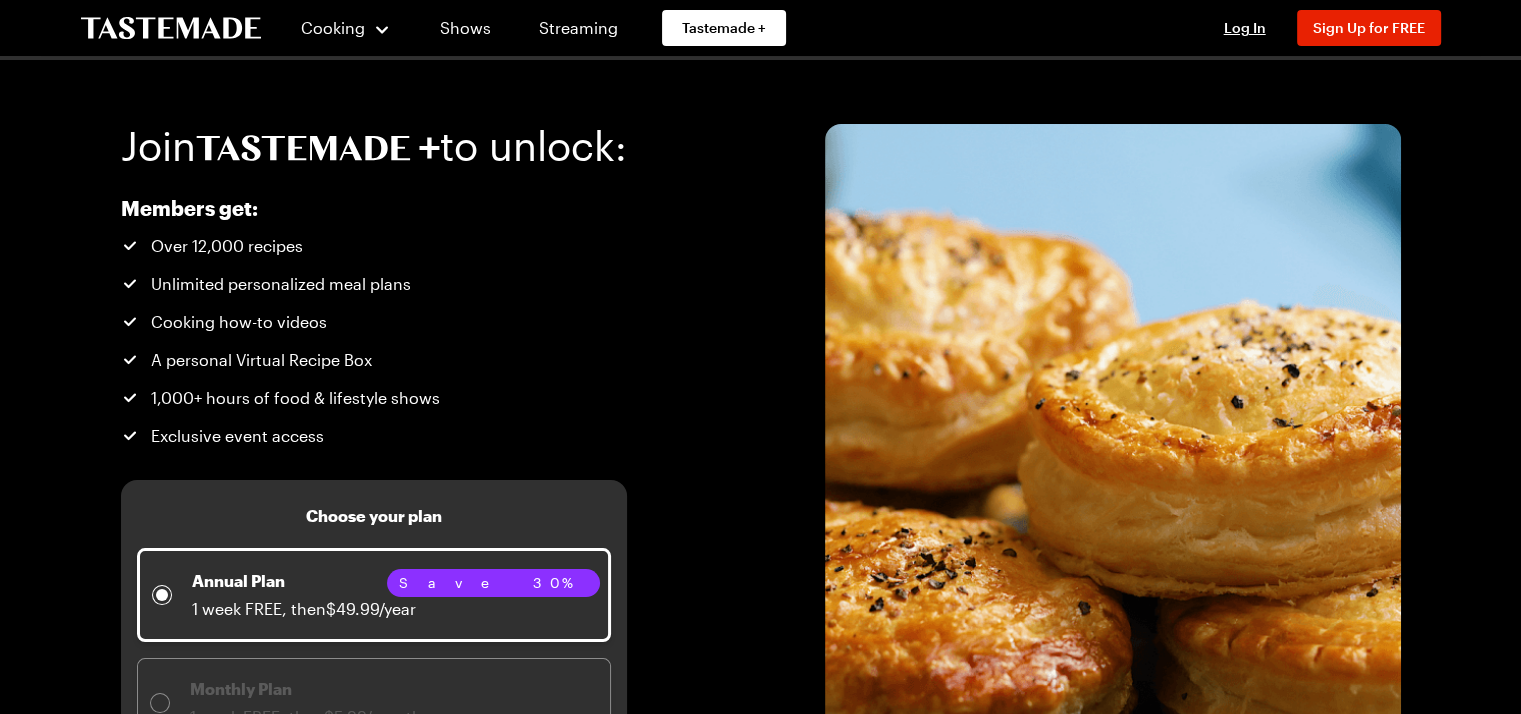 scroll, scrollTop: 0, scrollLeft: 0, axis: both 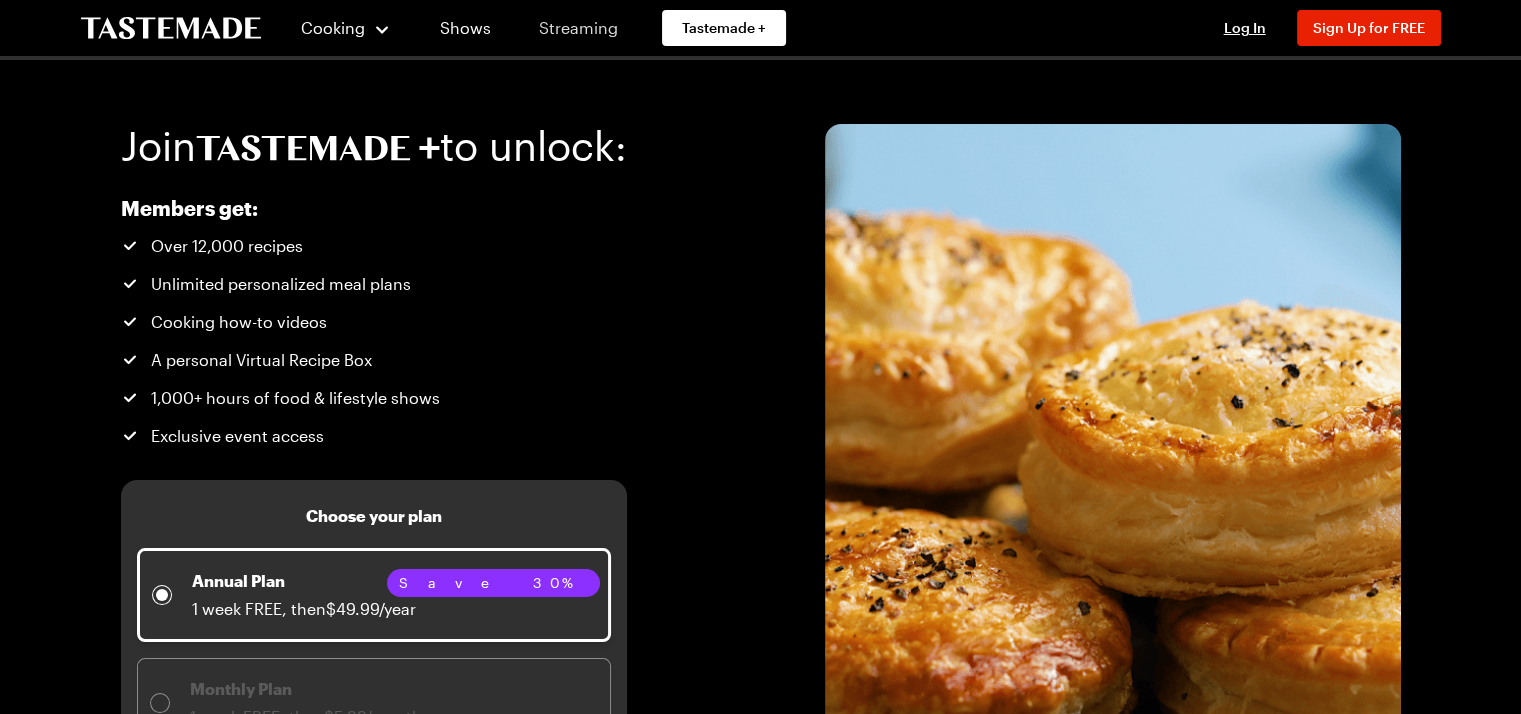 click on "Streaming" at bounding box center [578, 28] 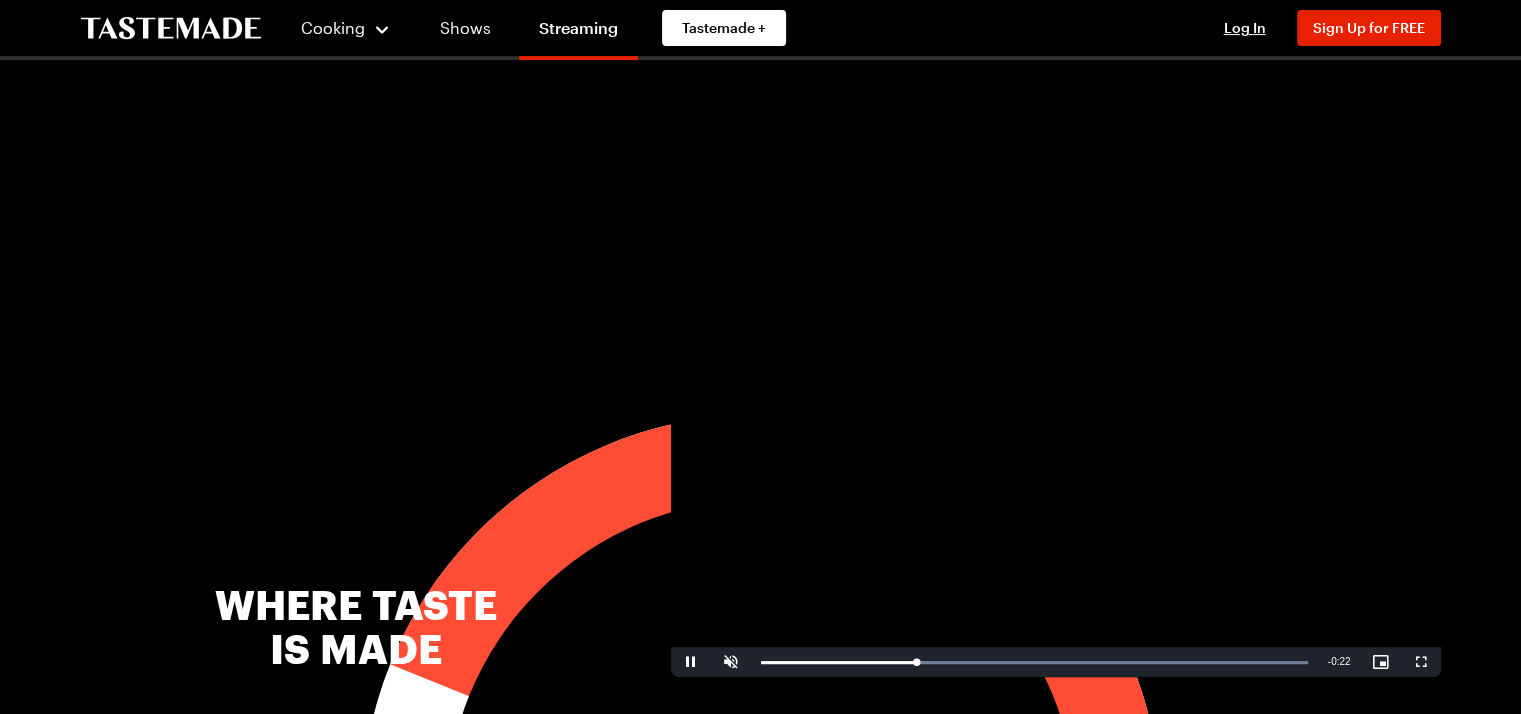 scroll, scrollTop: 500, scrollLeft: 0, axis: vertical 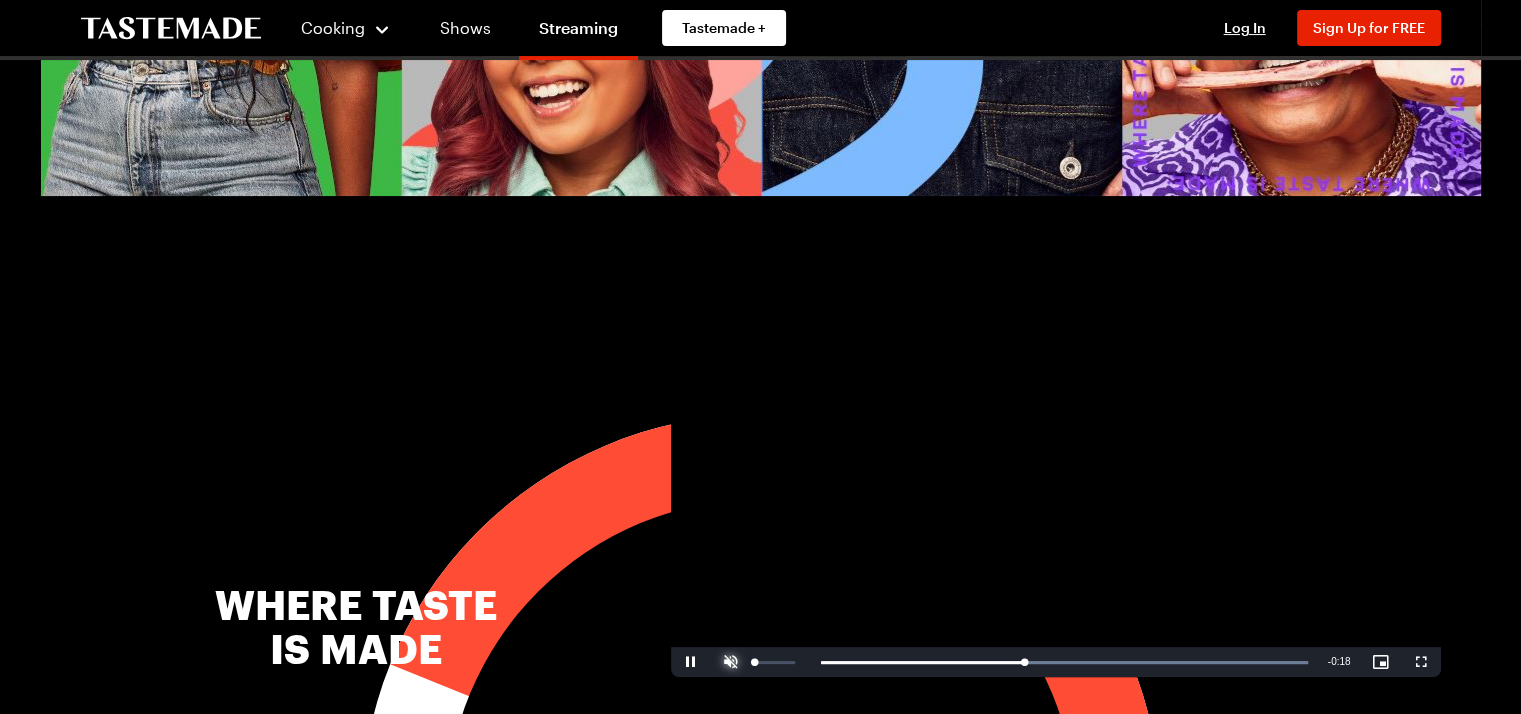 click at bounding box center [731, 662] 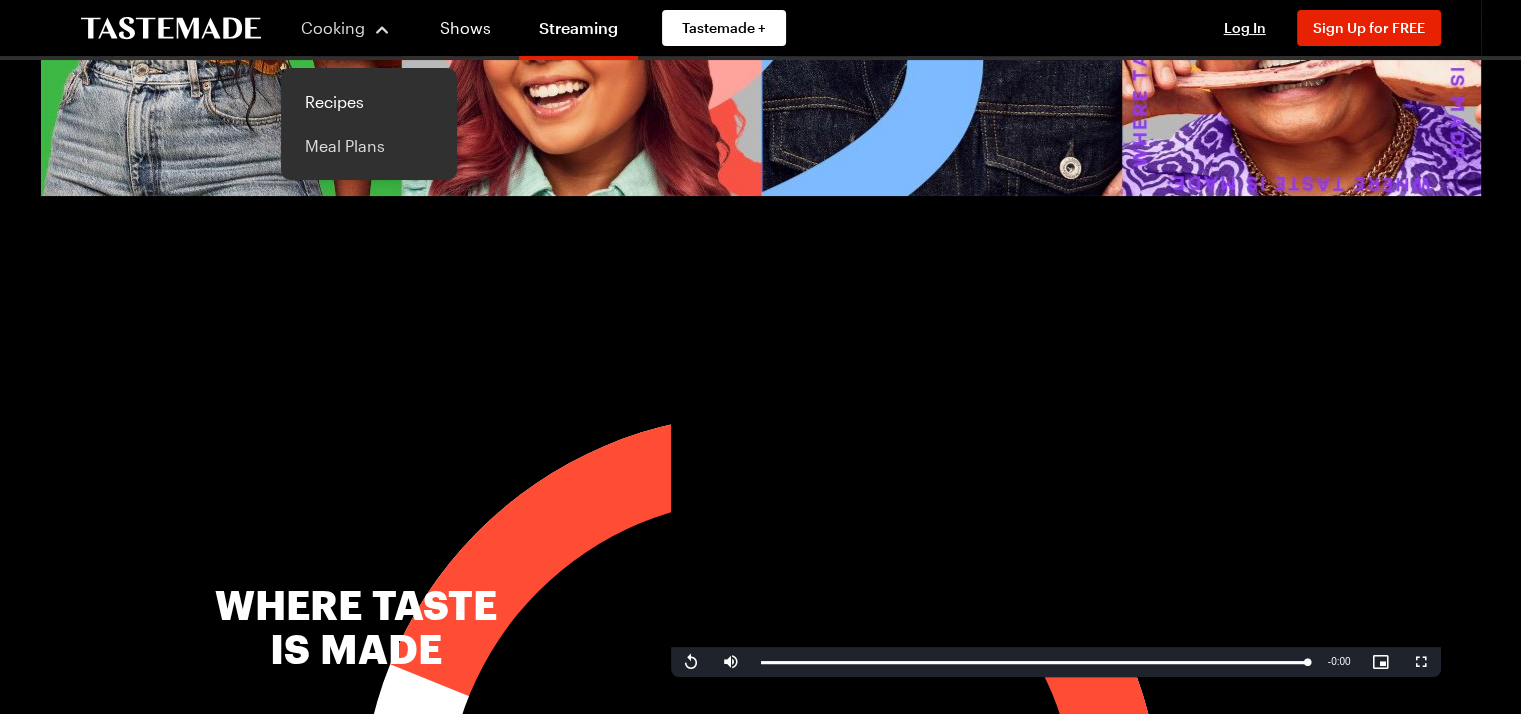 click on "Meal Plans" at bounding box center [369, 146] 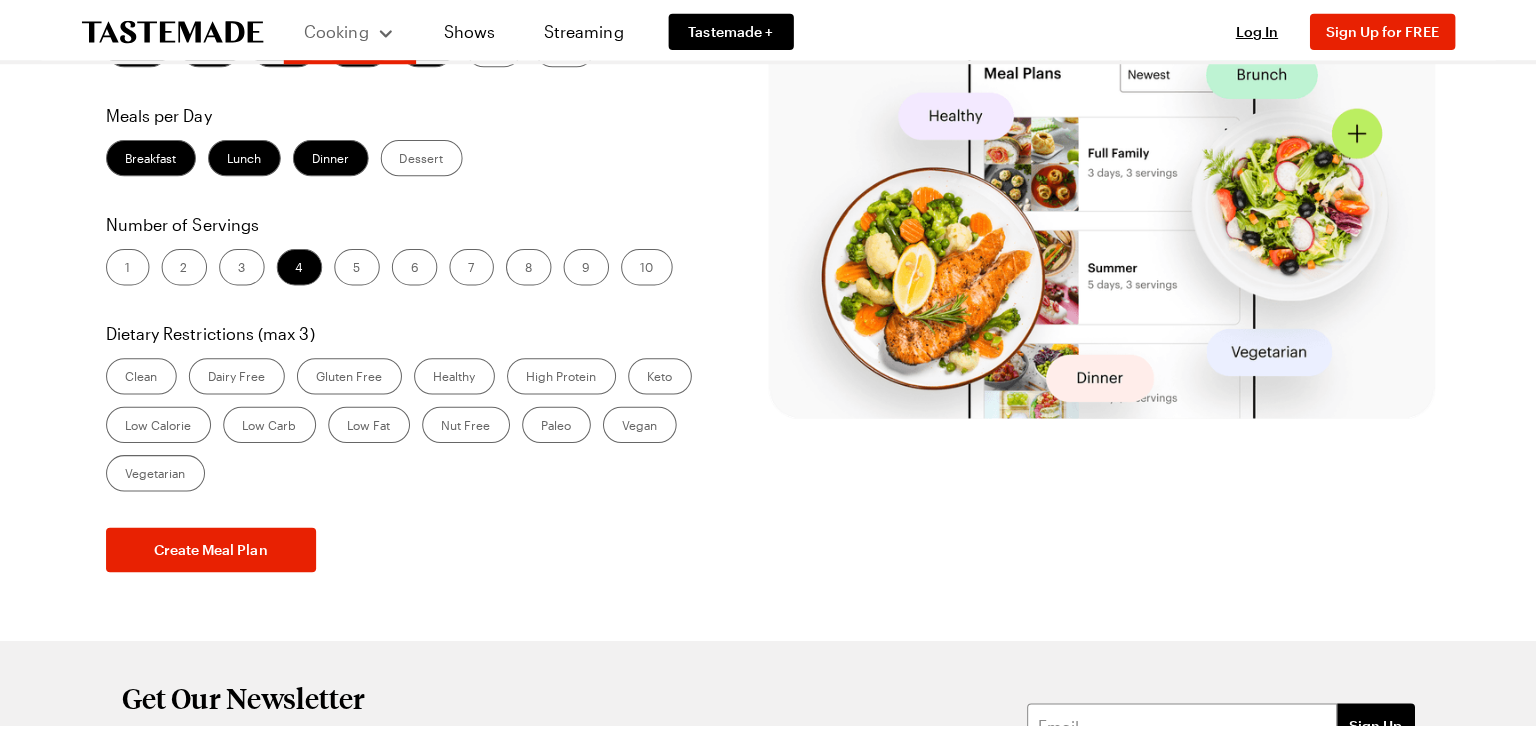 scroll, scrollTop: 600, scrollLeft: 0, axis: vertical 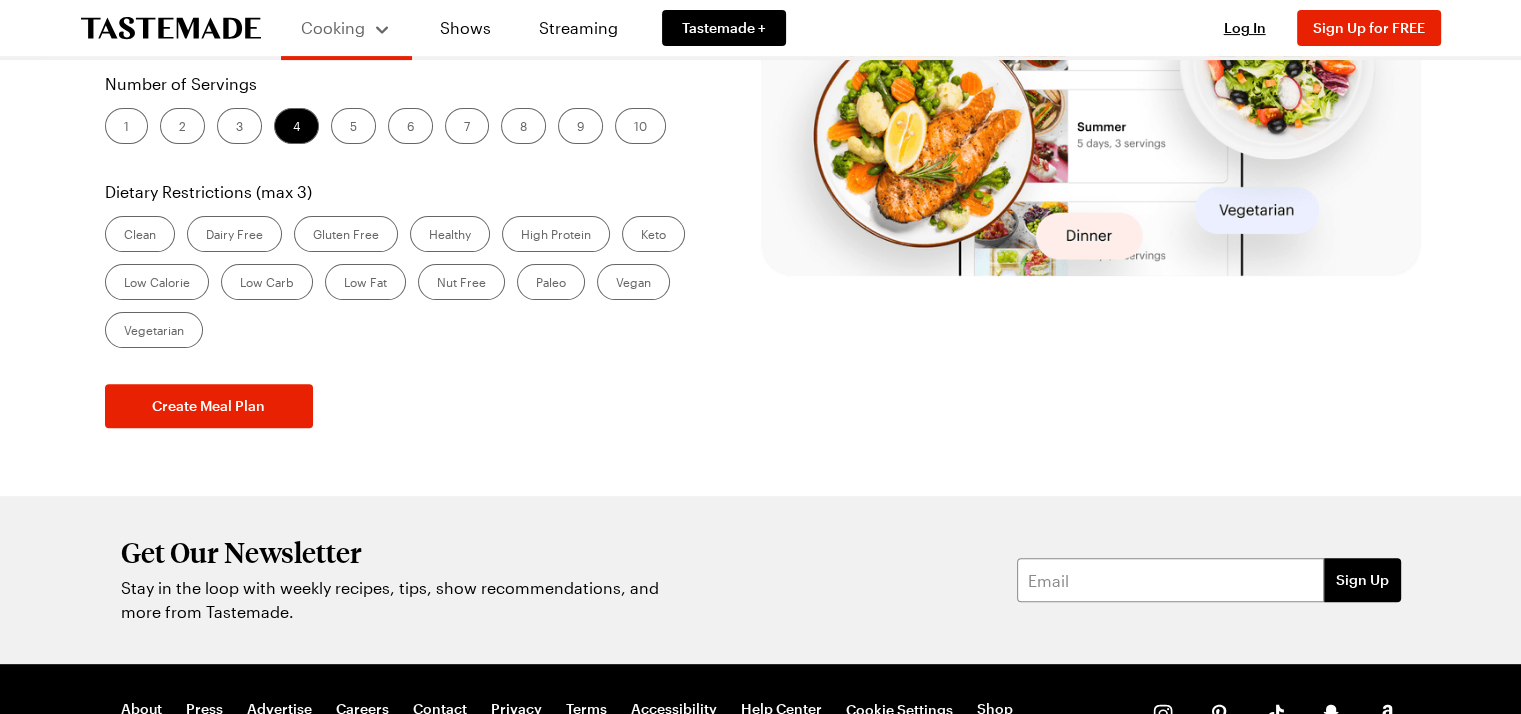 click on "Clean" at bounding box center [140, 234] 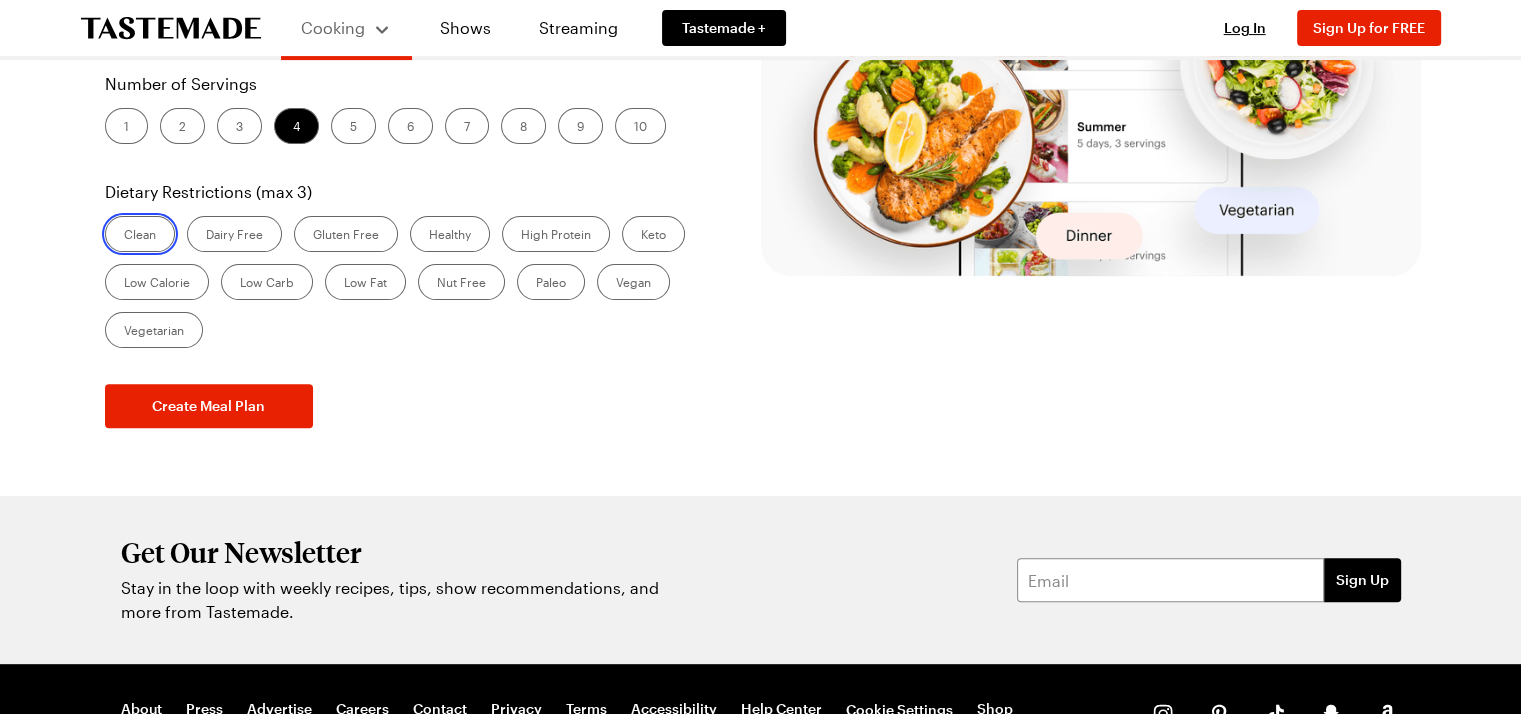 click on "Clean" at bounding box center (124, 236) 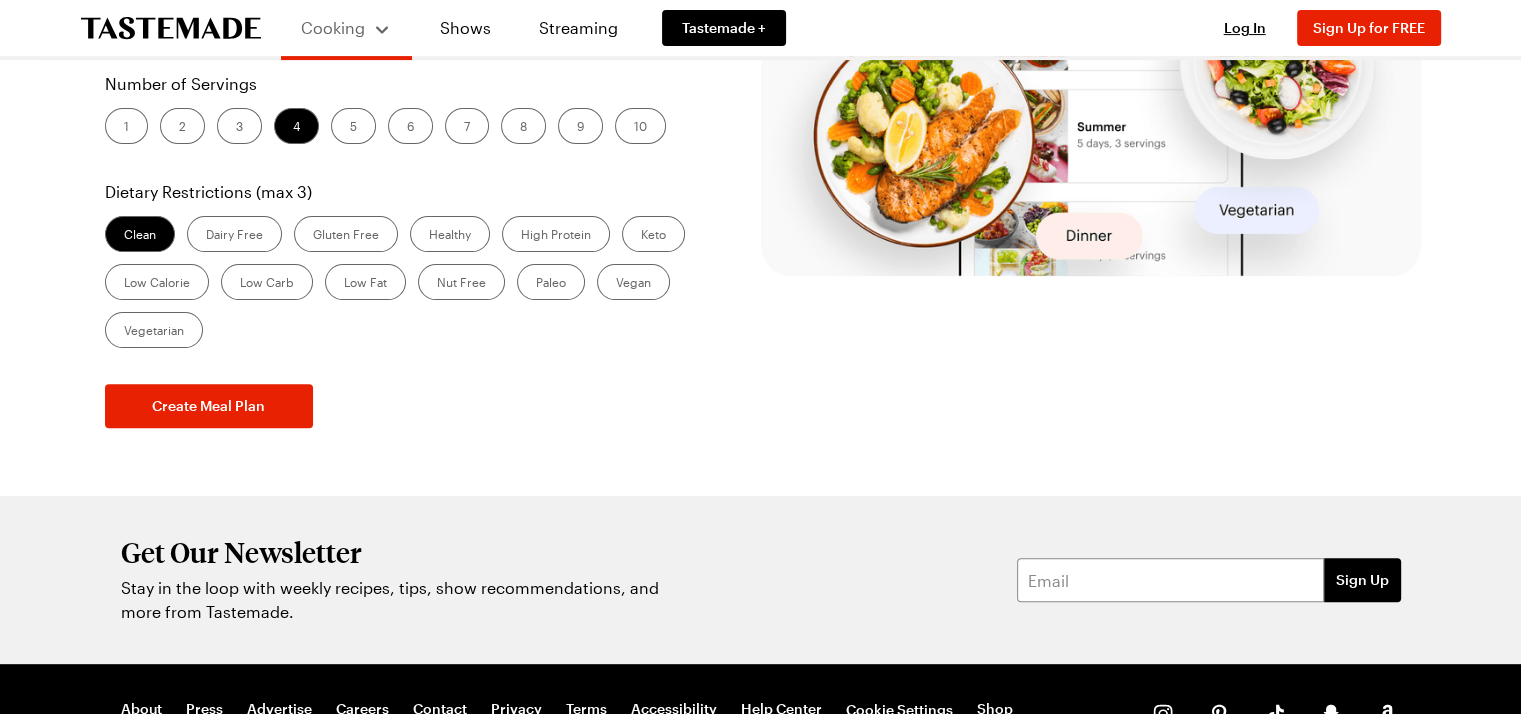 click on "High Protein" at bounding box center [556, 234] 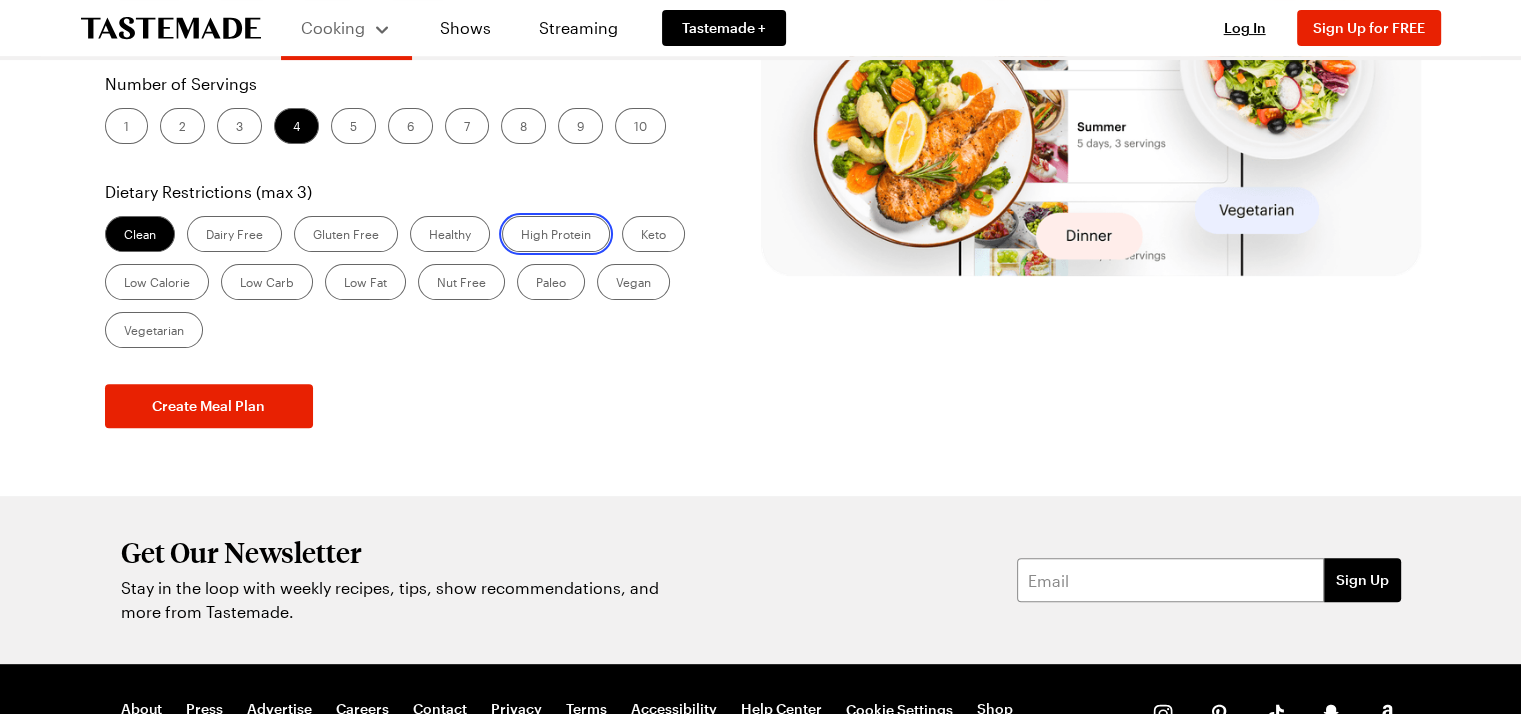 click on "High Protein" at bounding box center [521, 236] 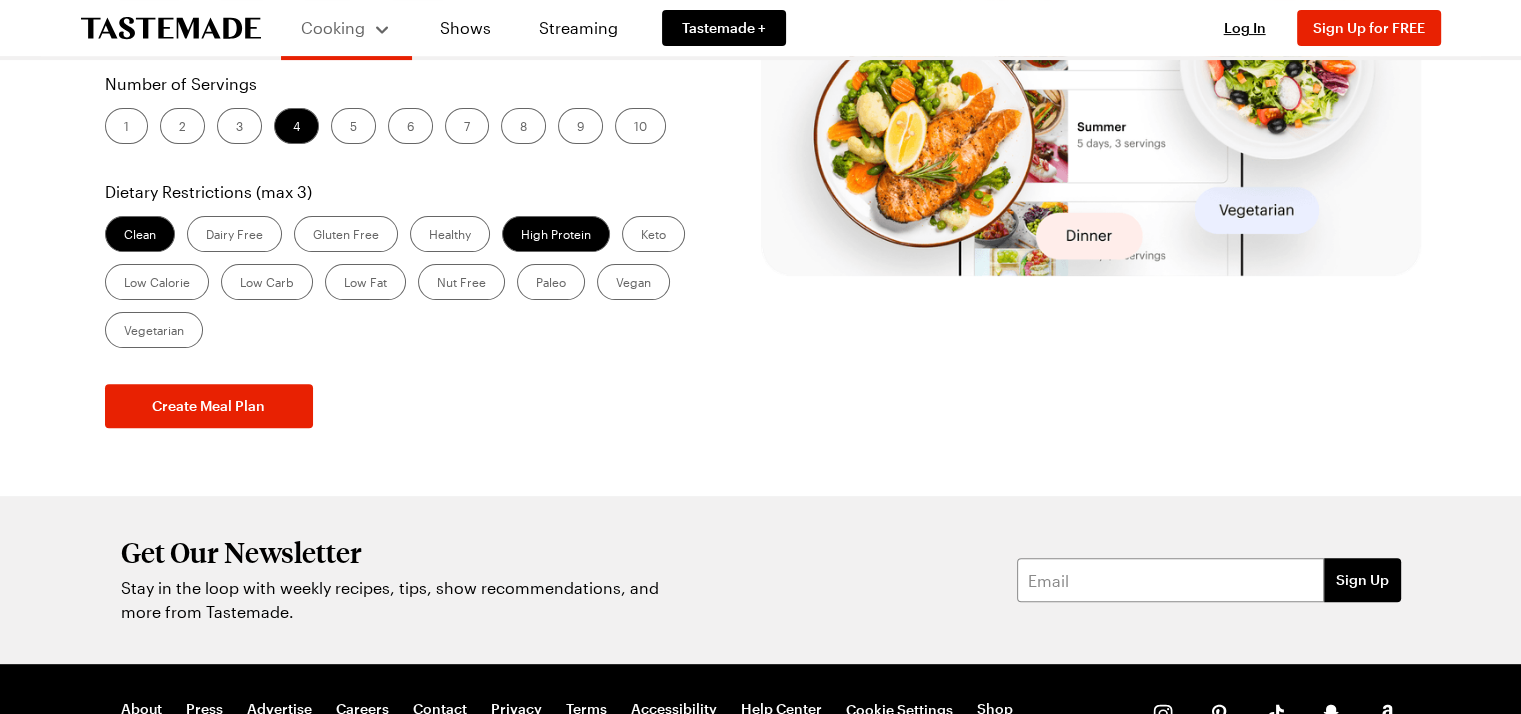 click on "Healthy" at bounding box center (450, 234) 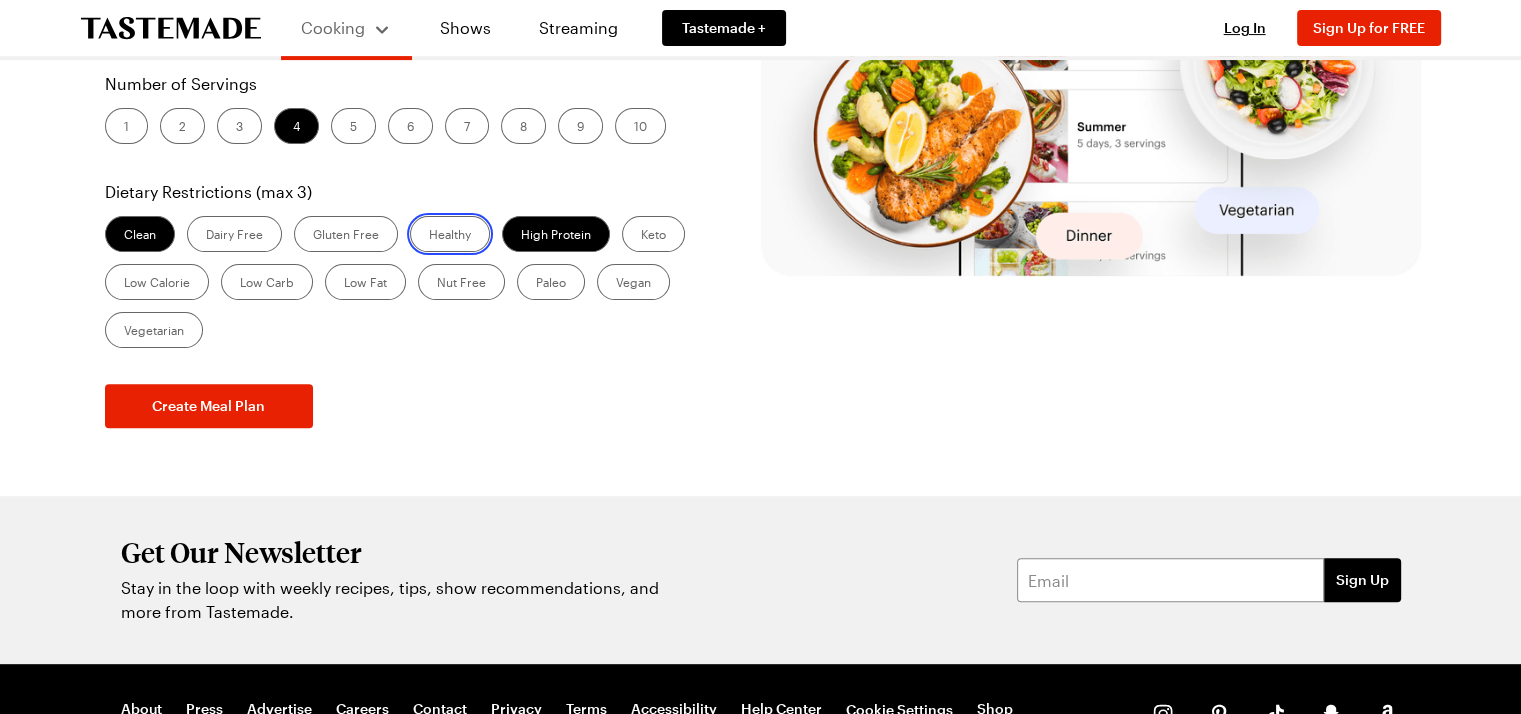click on "Healthy" at bounding box center (429, 236) 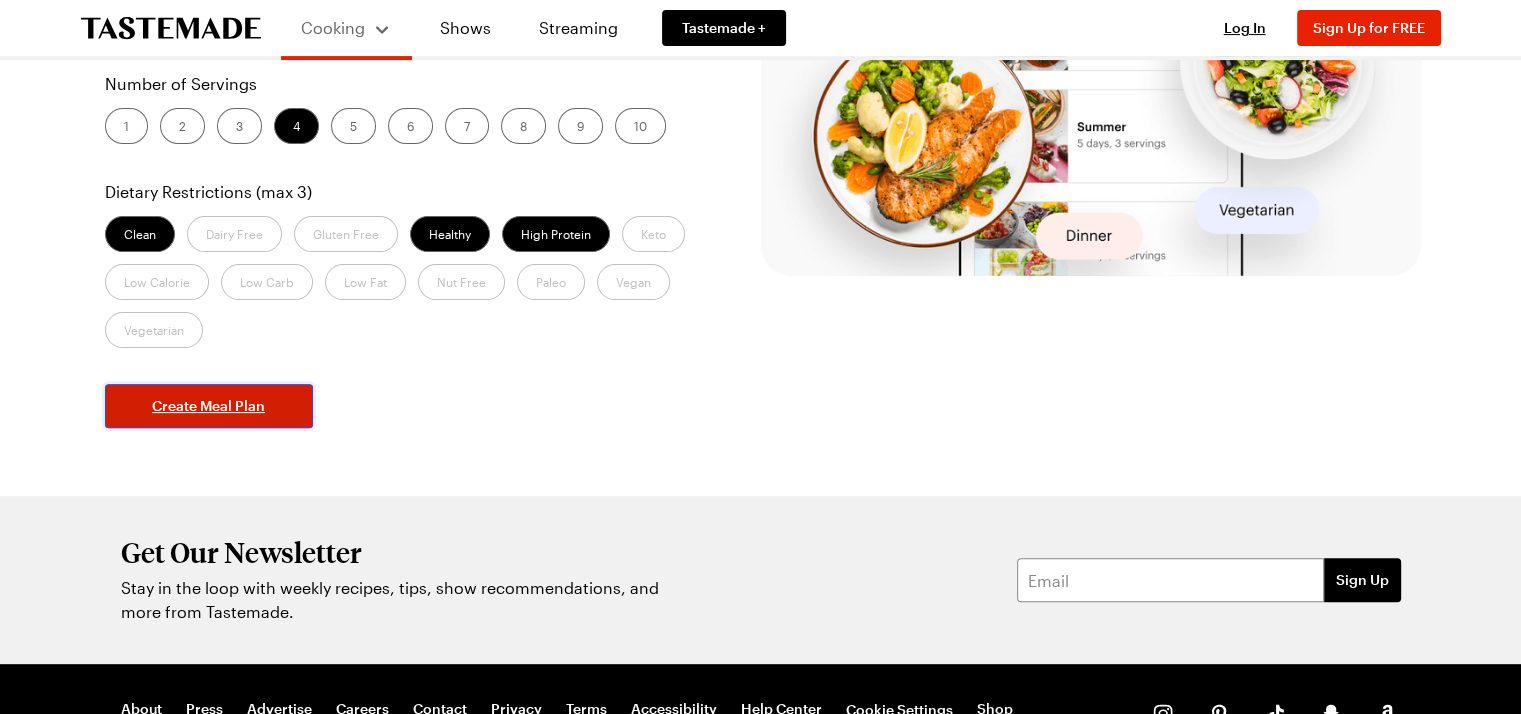 click on "Create Meal Plan" at bounding box center [208, 406] 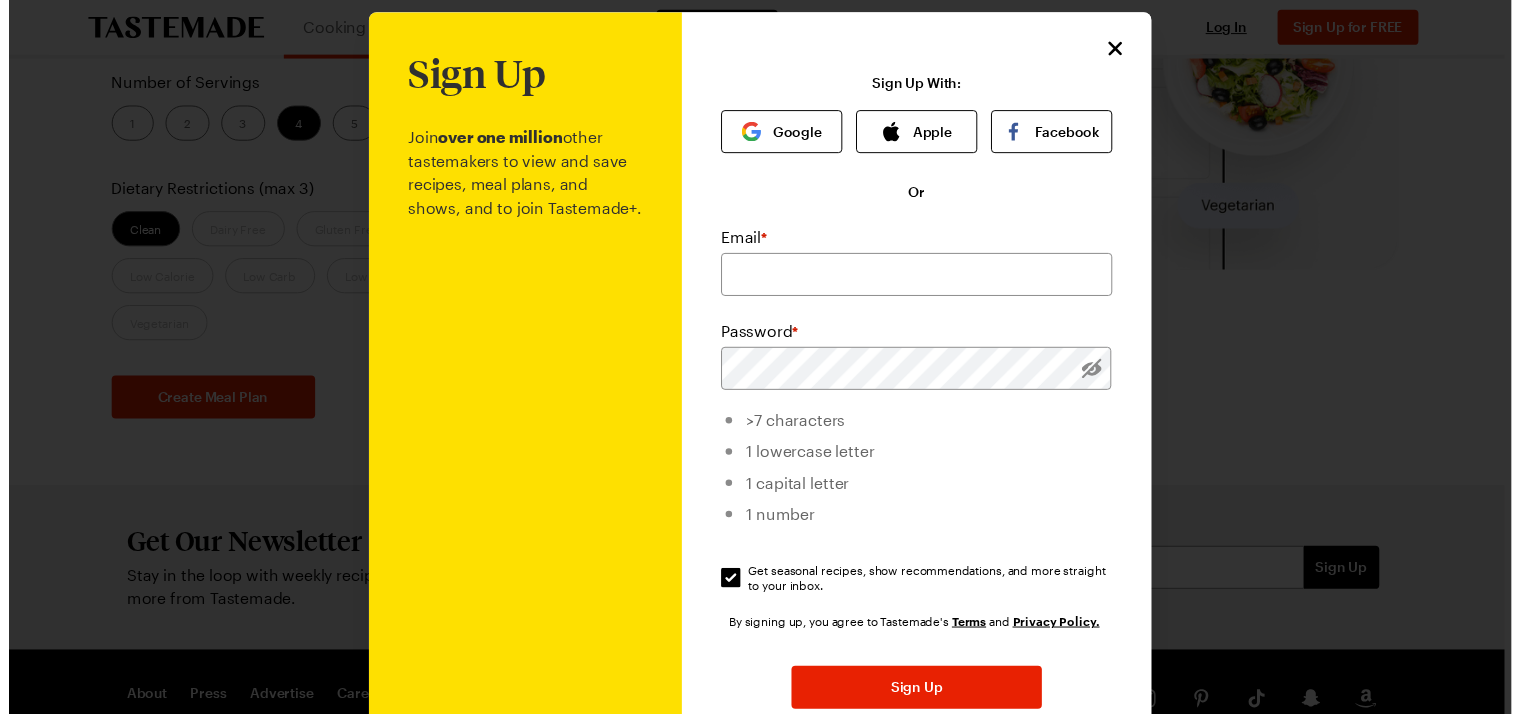 scroll, scrollTop: 0, scrollLeft: 0, axis: both 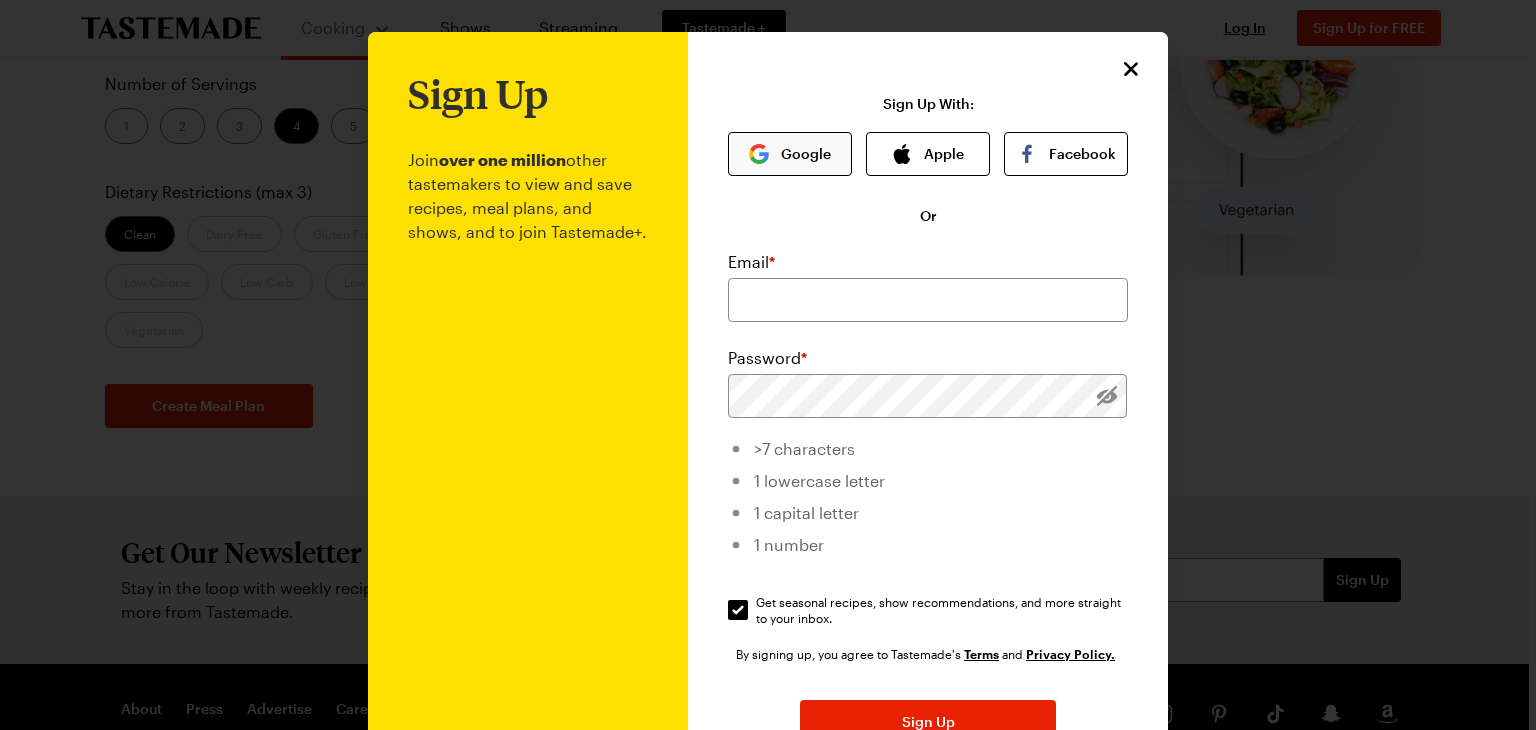 click on "Google" at bounding box center [790, 154] 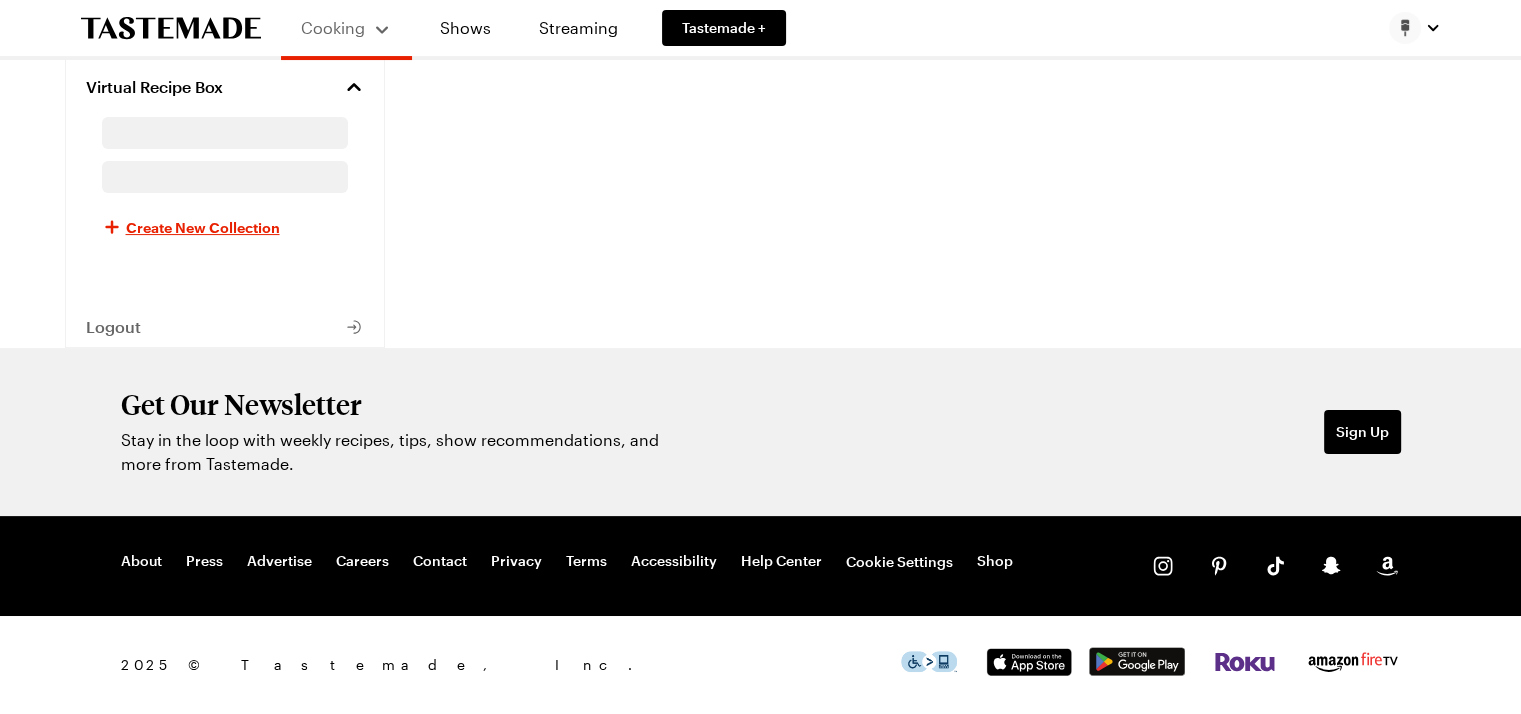scroll, scrollTop: 0, scrollLeft: 0, axis: both 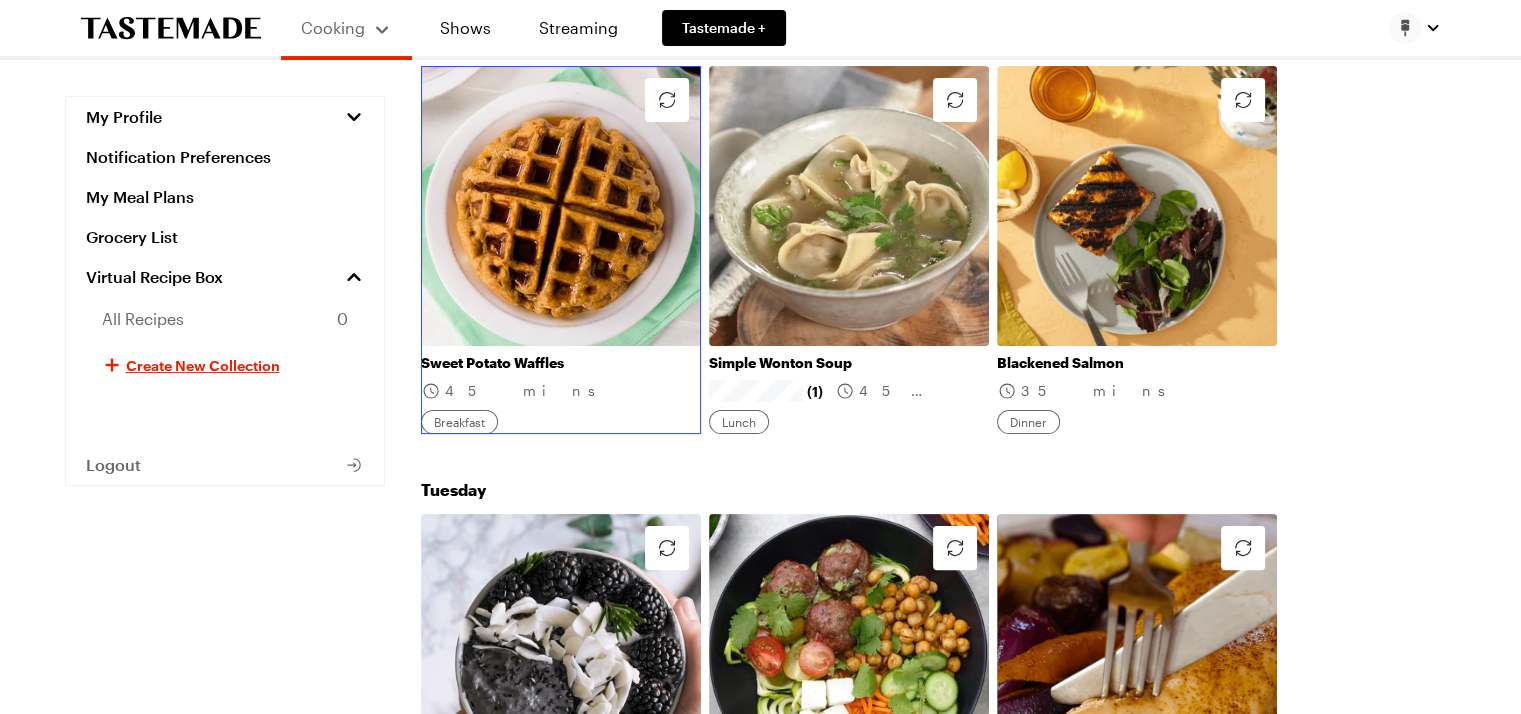 click on "Sweet Potato Waffles" at bounding box center (561, 363) 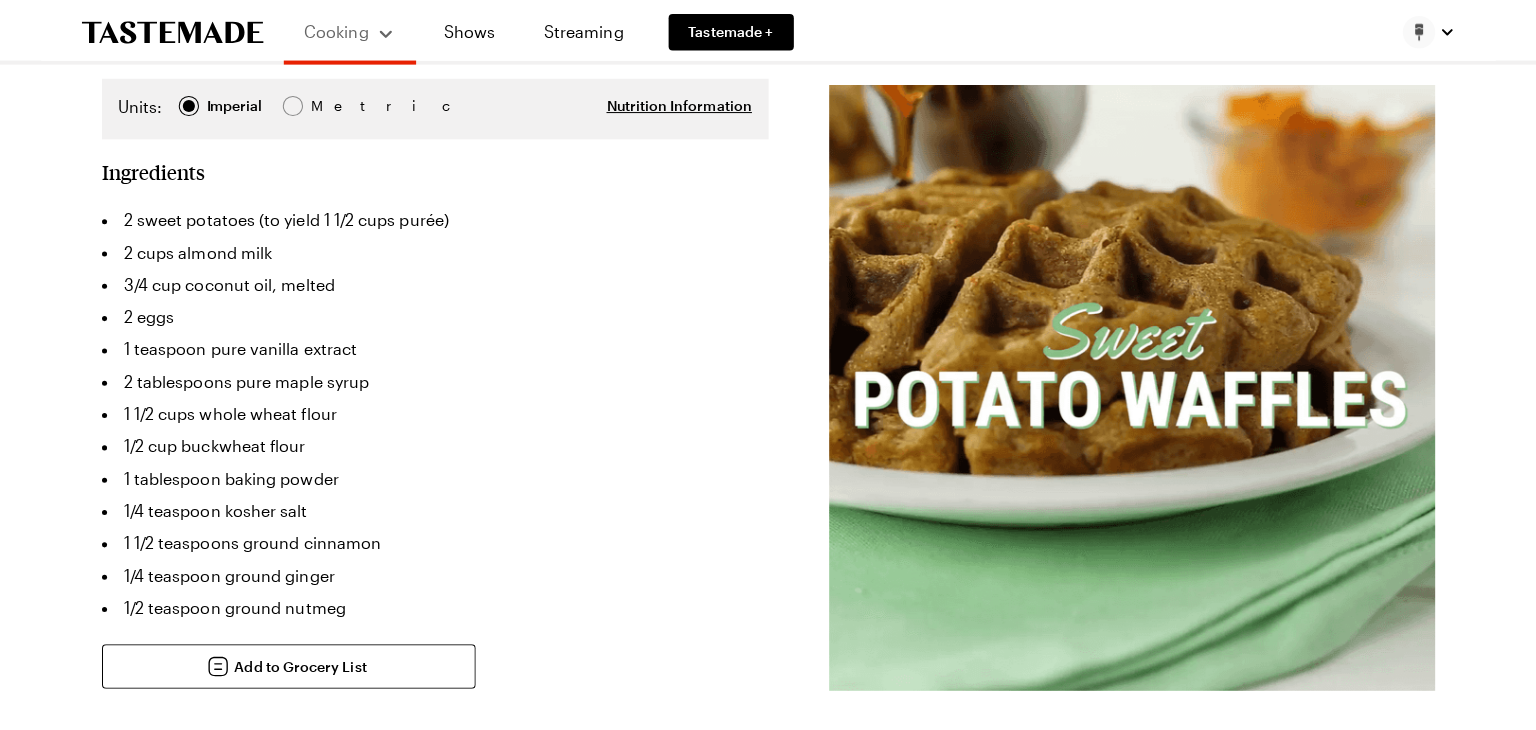 scroll, scrollTop: 0, scrollLeft: 0, axis: both 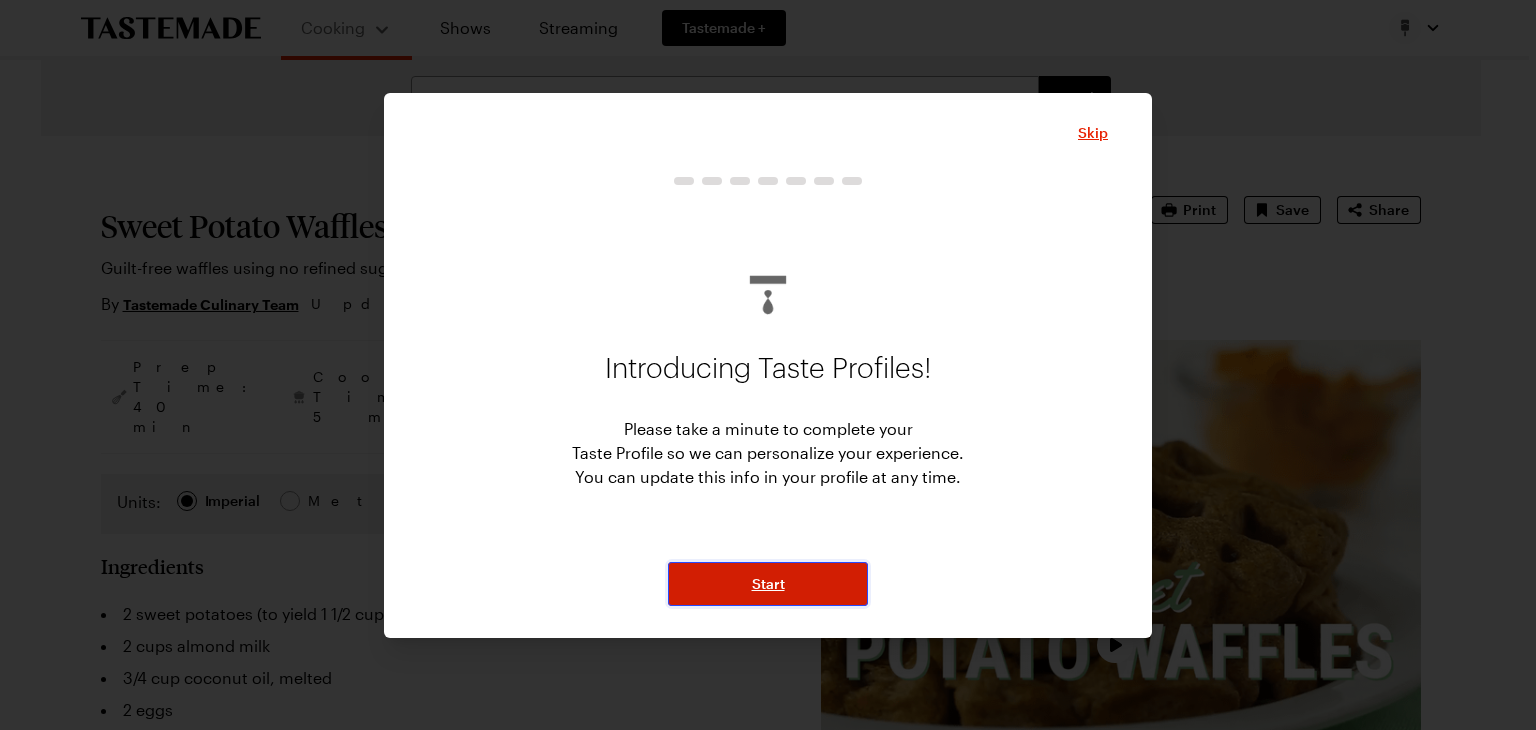 click on "Start" at bounding box center (768, 584) 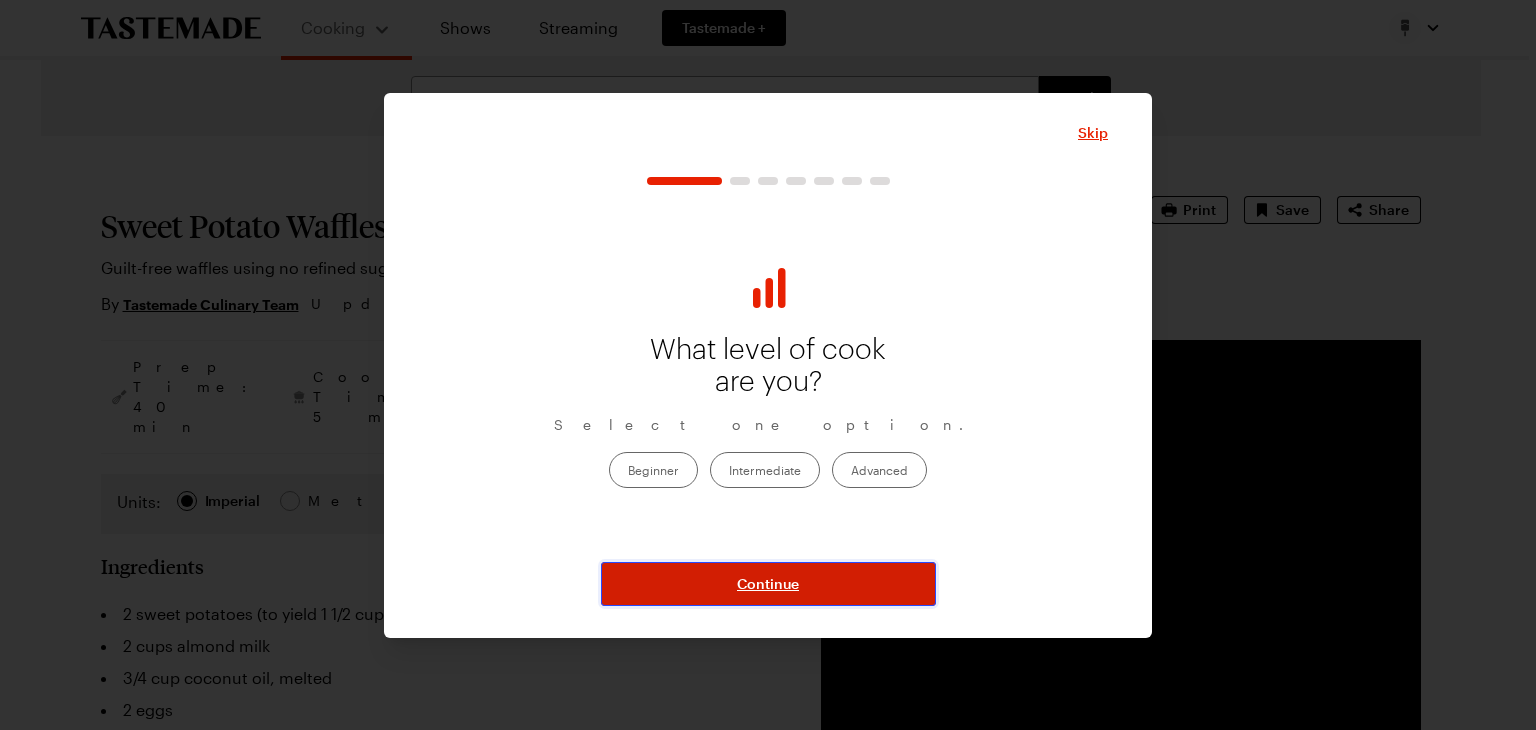 click on "Continue" at bounding box center [768, 584] 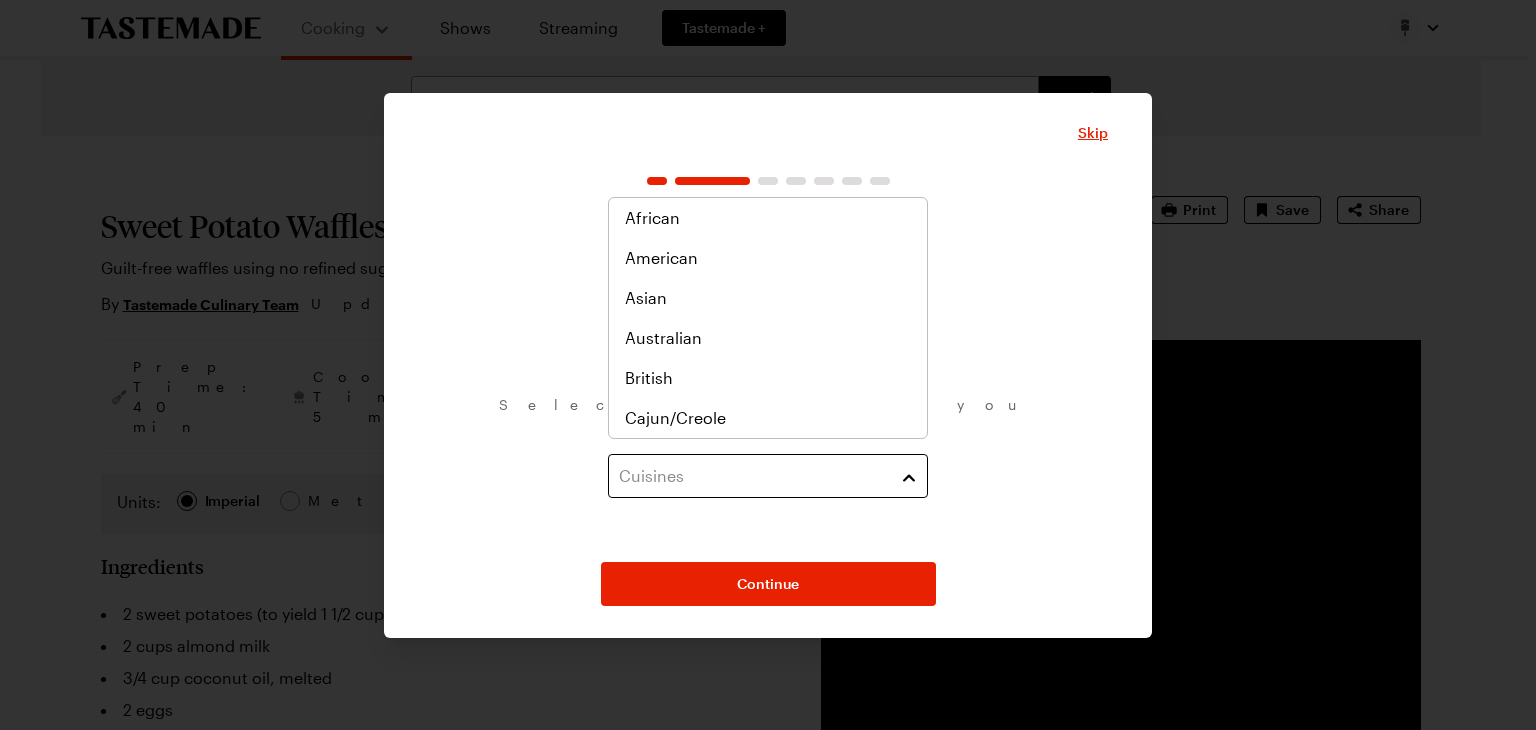 click on "Cuisines" at bounding box center [768, 476] 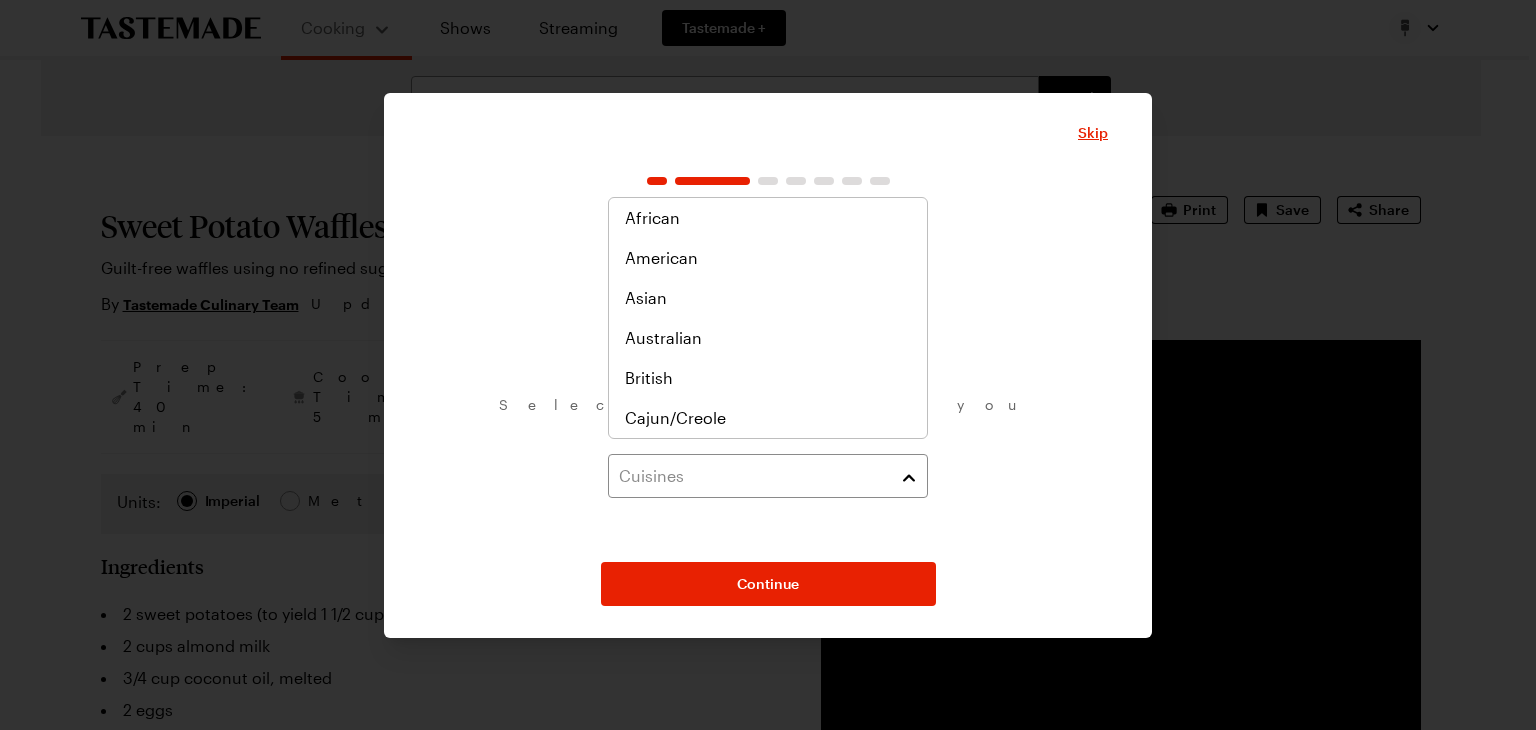 click on "What are your favorite cuisines? Select as many as you like. Cuisines" at bounding box center (768, 373) 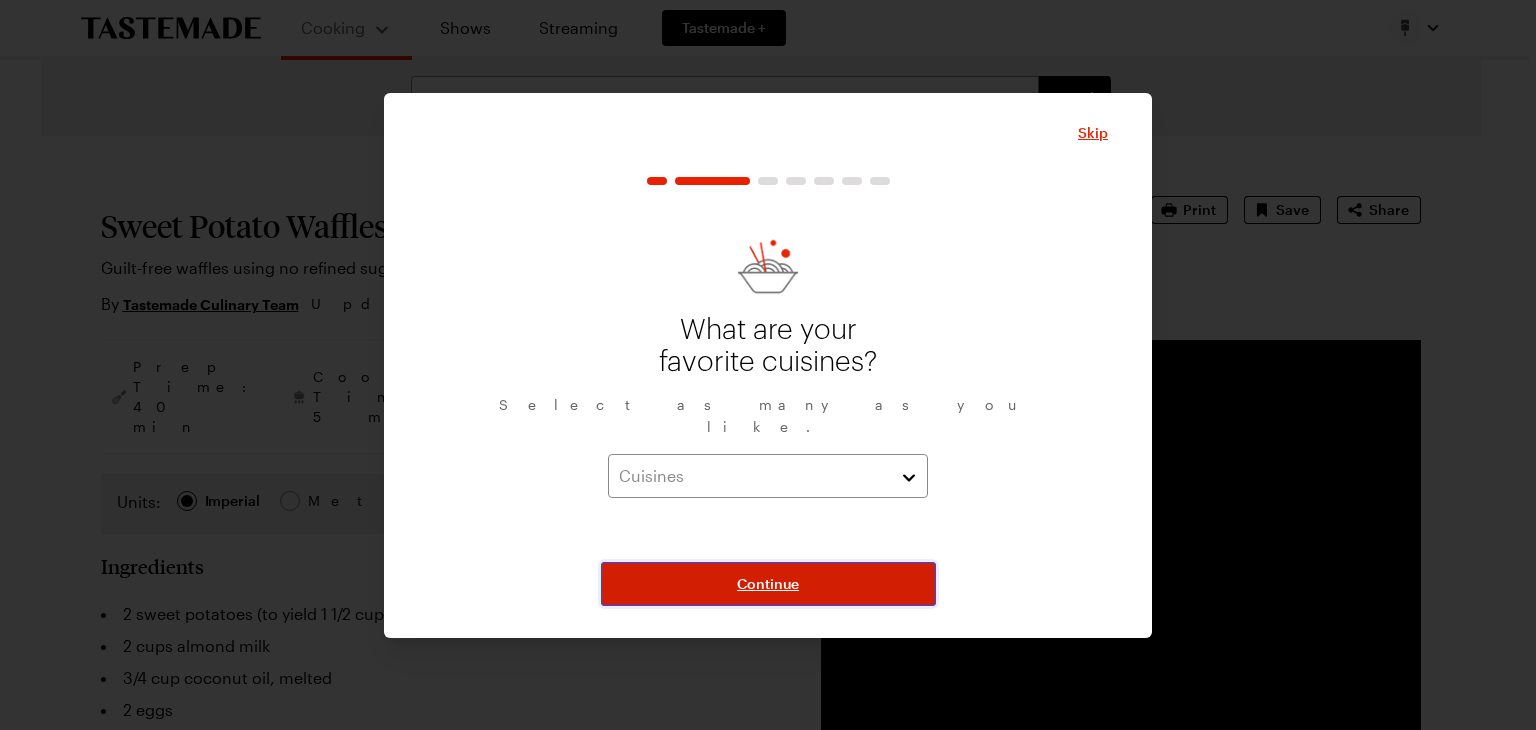 click on "Continue" at bounding box center (768, 584) 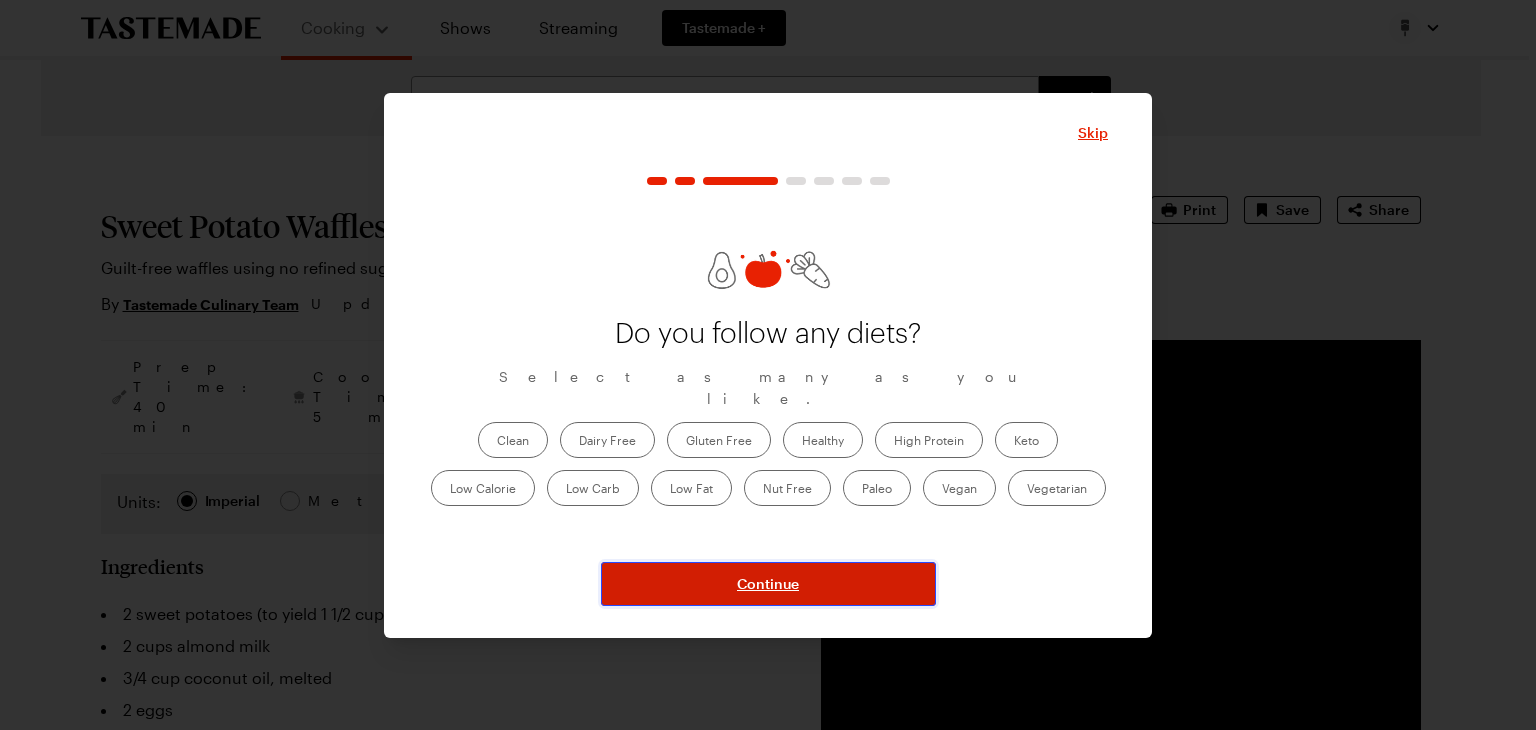 click on "Continue" at bounding box center [768, 584] 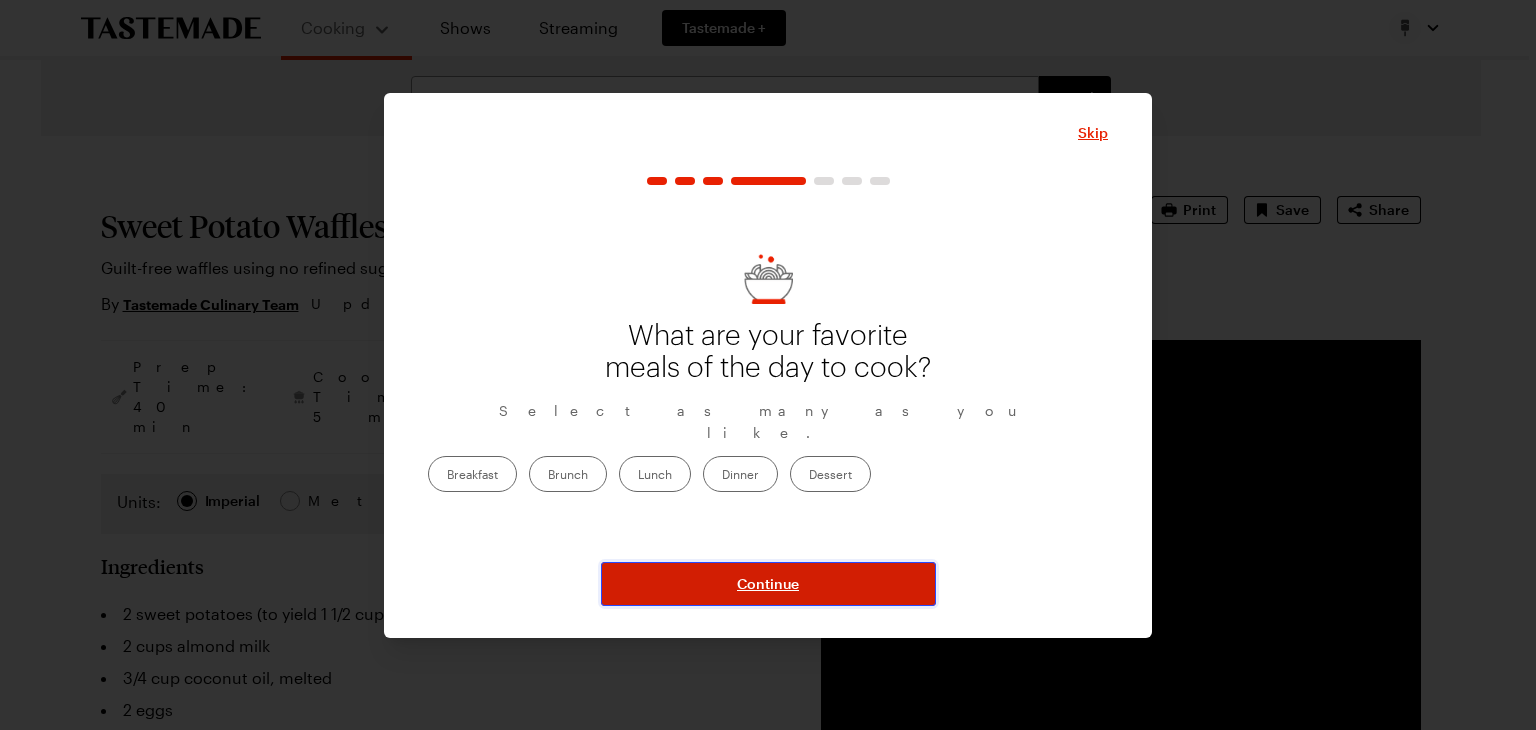 click on "Continue" at bounding box center [768, 584] 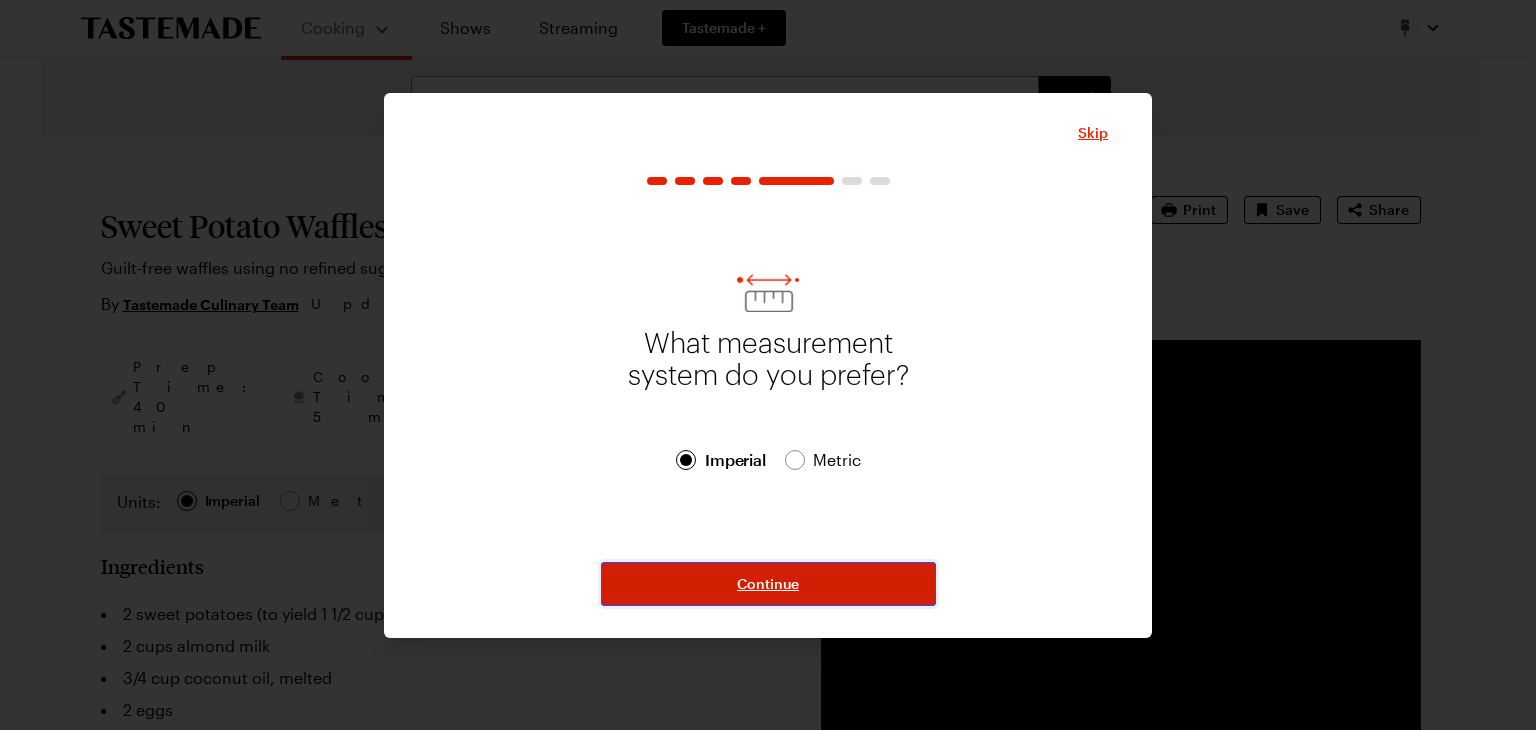 click on "Continue" at bounding box center [768, 584] 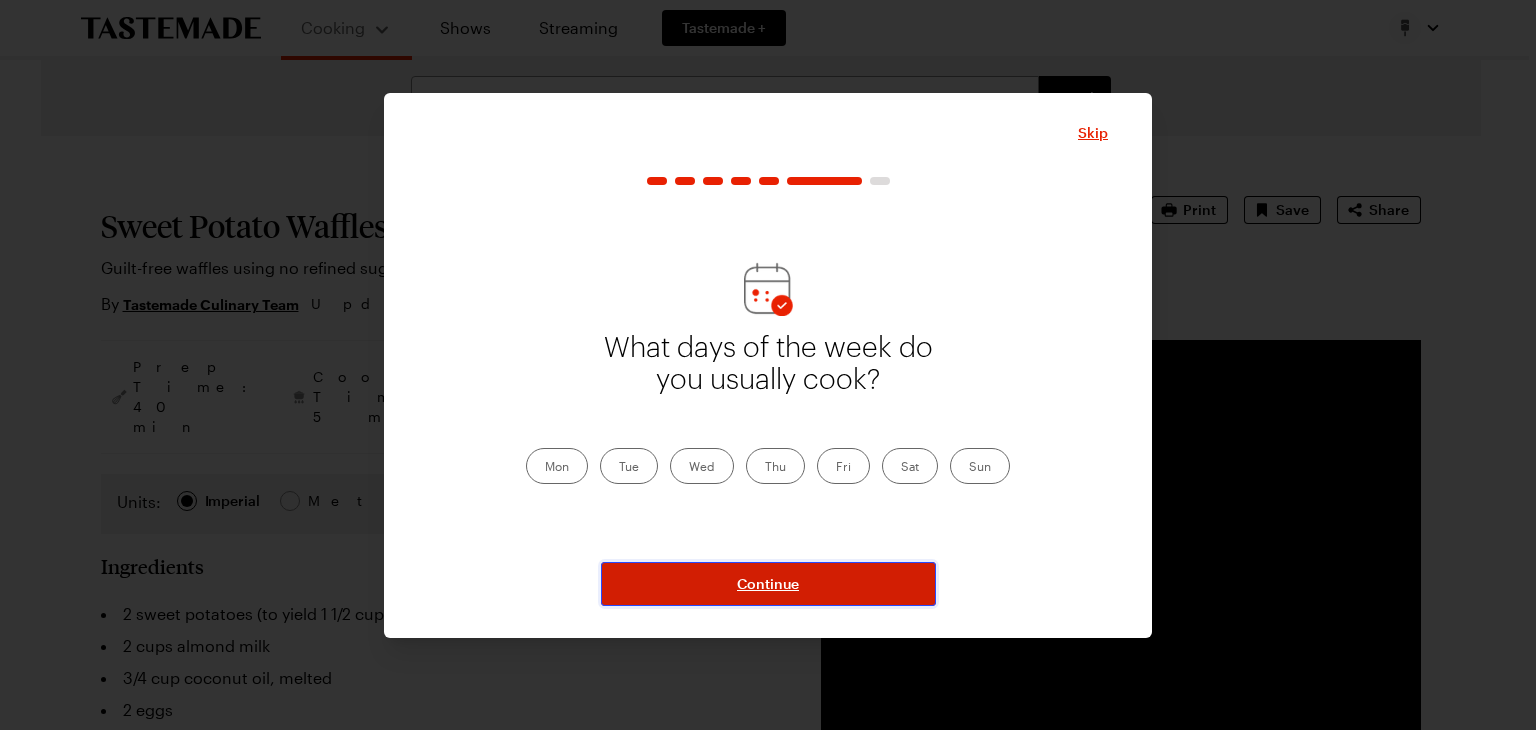click on "Continue" at bounding box center (768, 584) 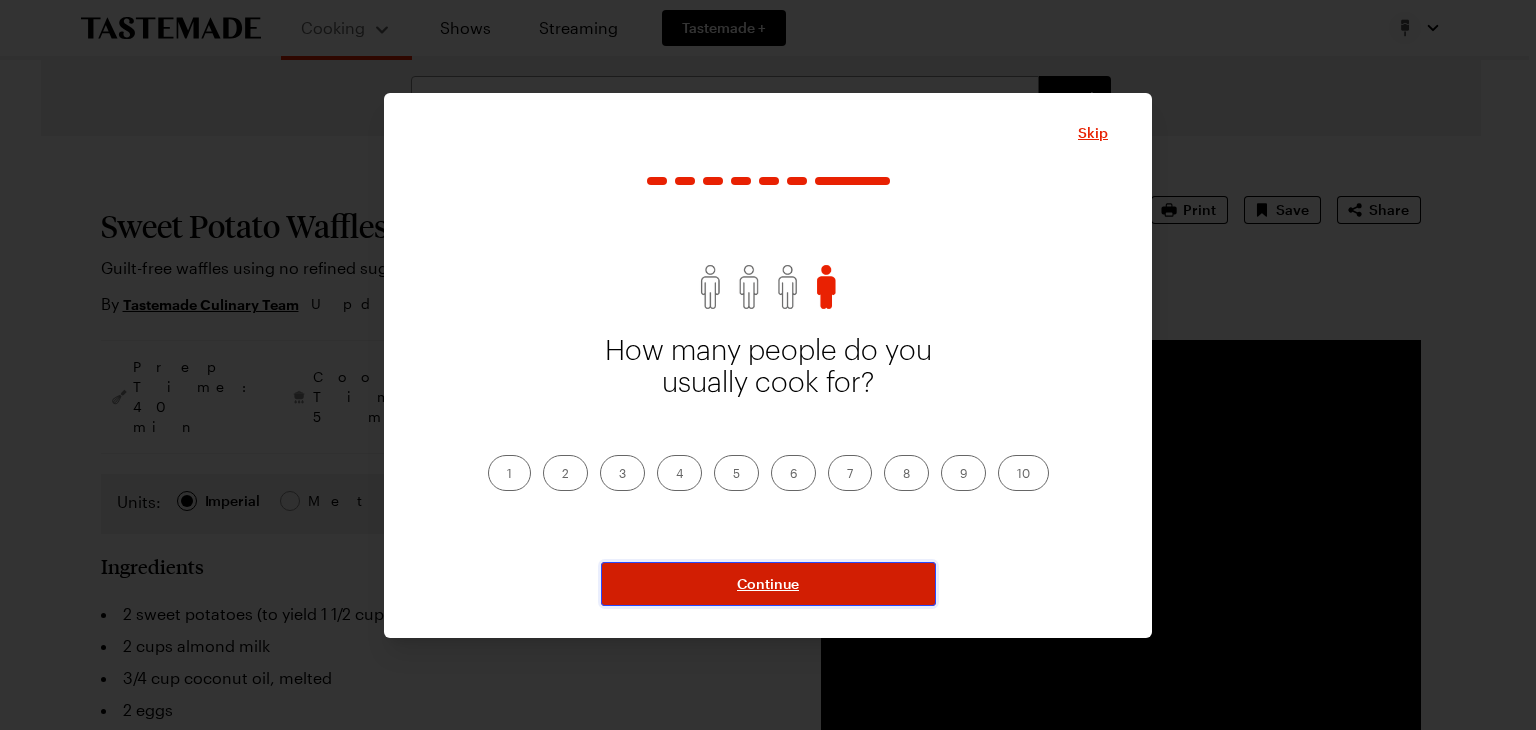click on "Continue" at bounding box center [768, 584] 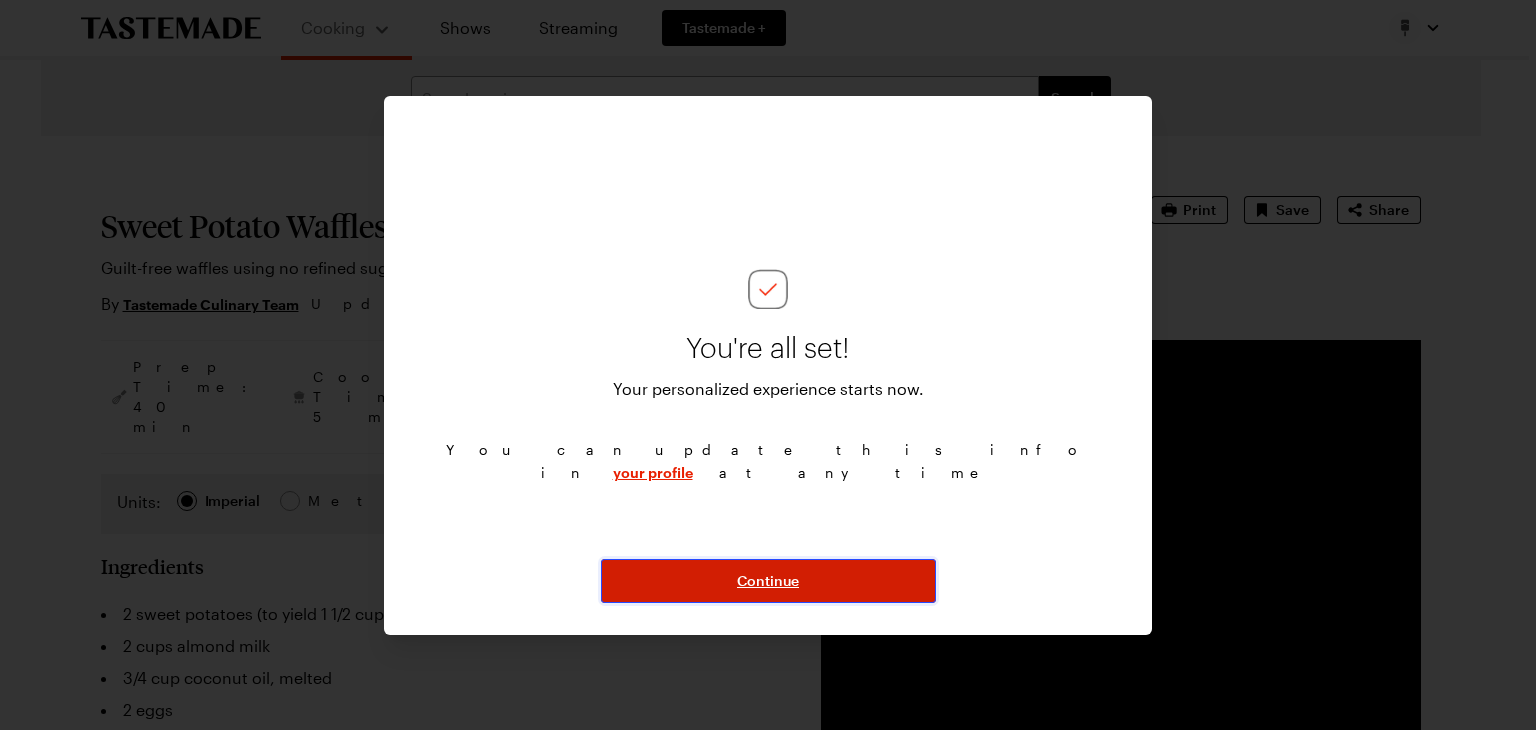 click on "Continue" at bounding box center (768, 581) 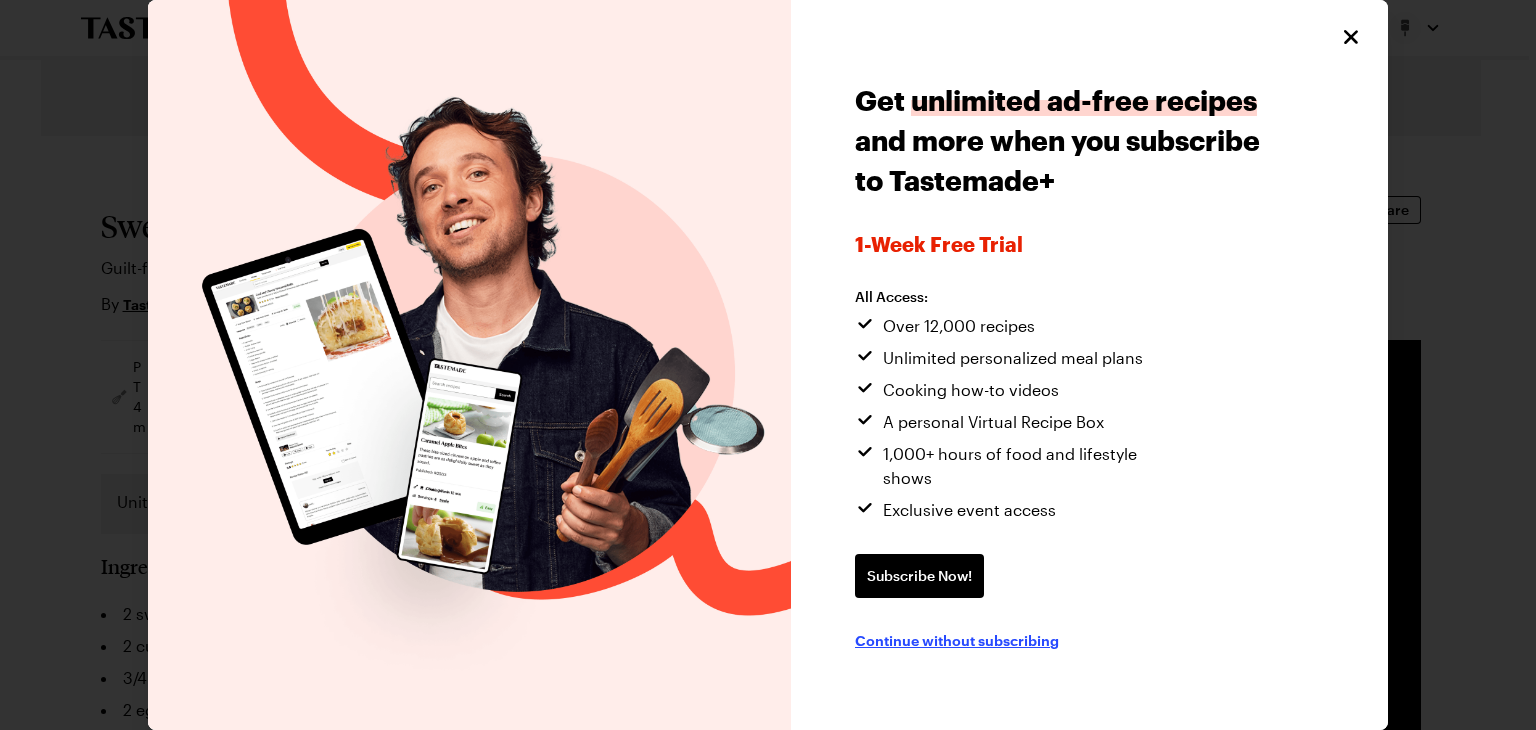 click on "Continue without subscribing" at bounding box center [957, 640] 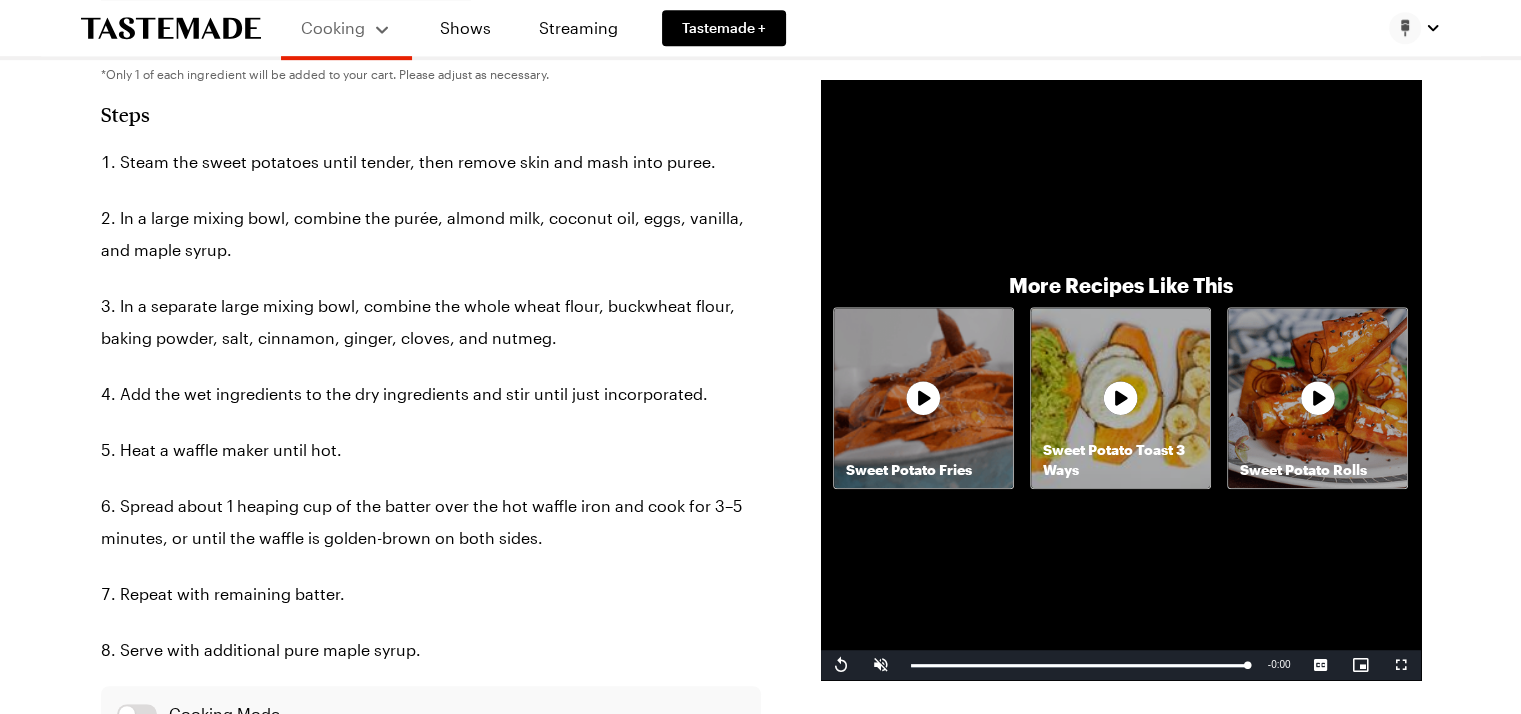 scroll, scrollTop: 1700, scrollLeft: 0, axis: vertical 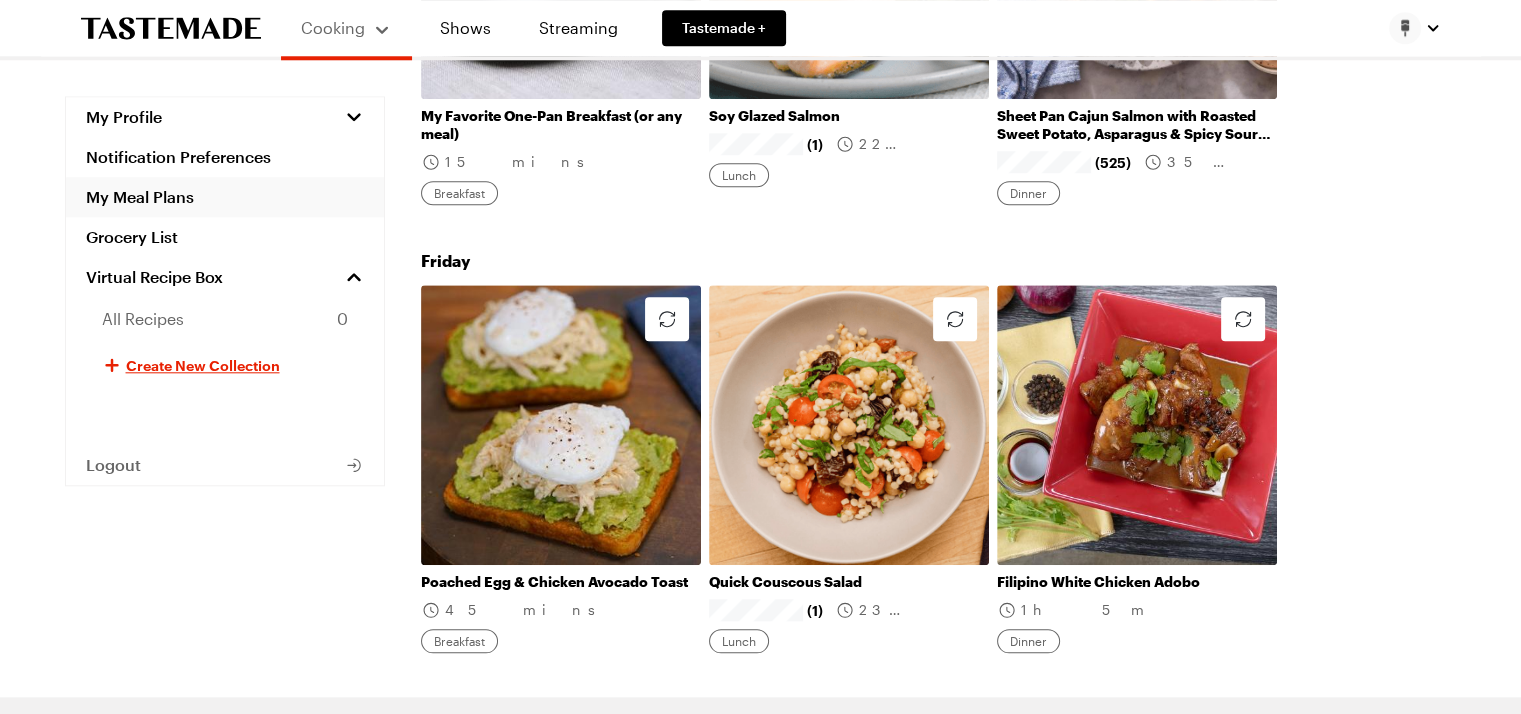 click on "My Meal Plans" at bounding box center (225, 197) 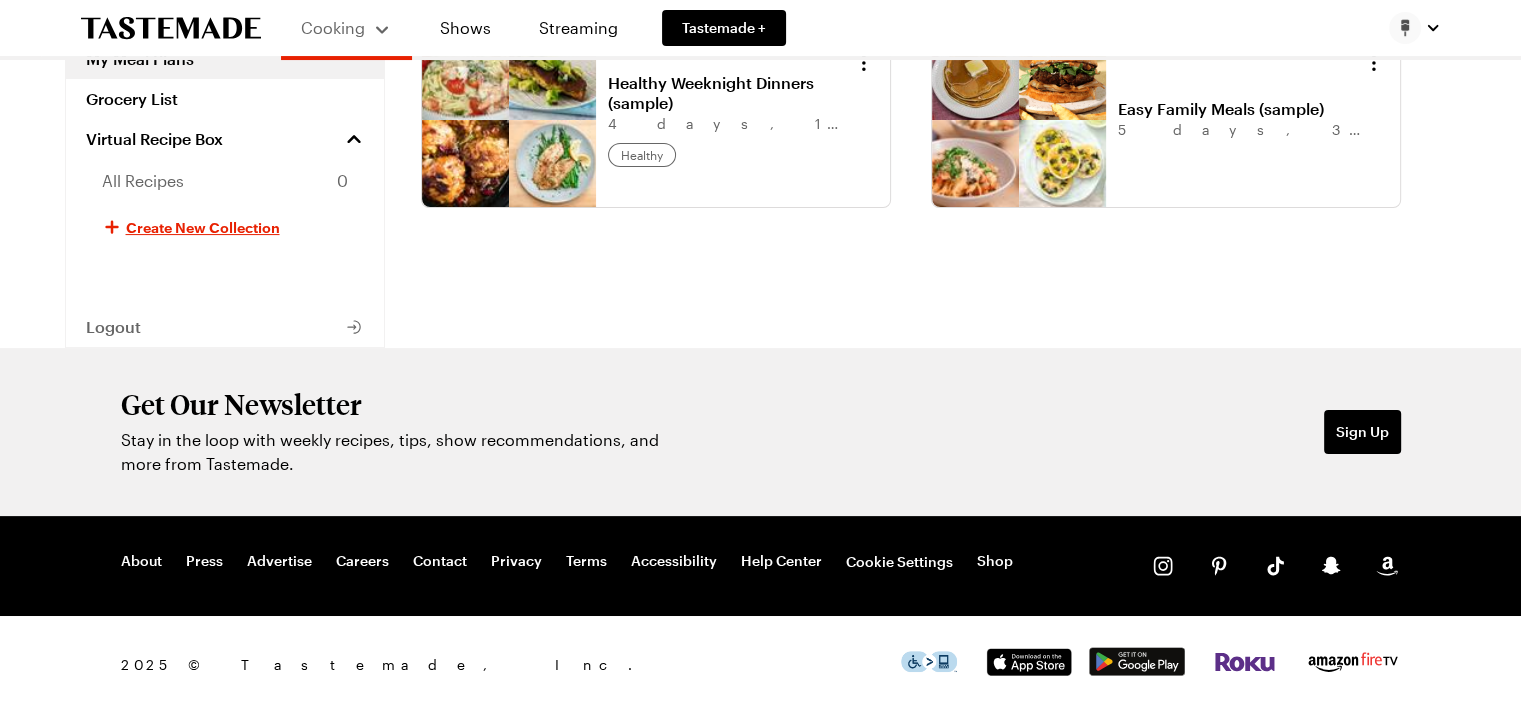 scroll, scrollTop: 0, scrollLeft: 0, axis: both 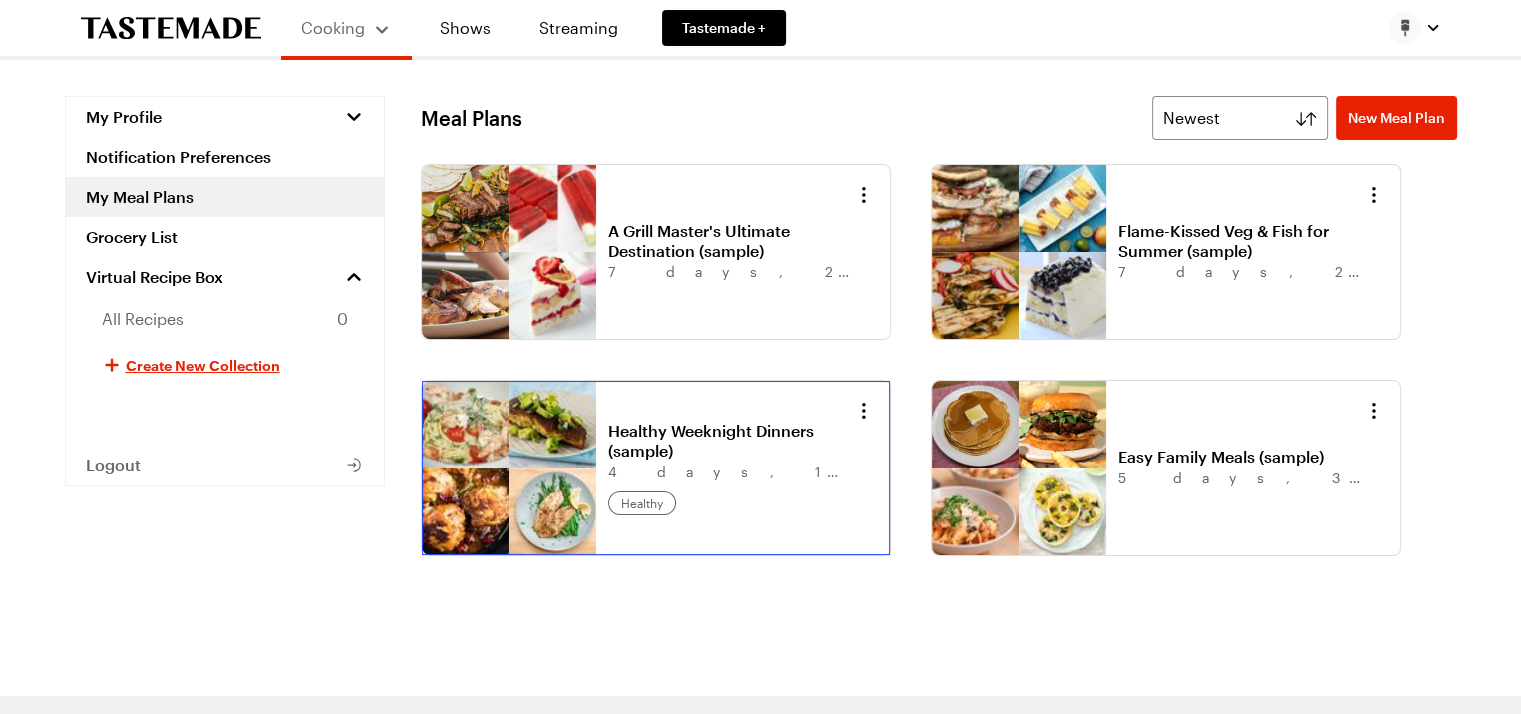 click on "Healthy Weeknight Dinners (sample)" at bounding box center [732, 441] 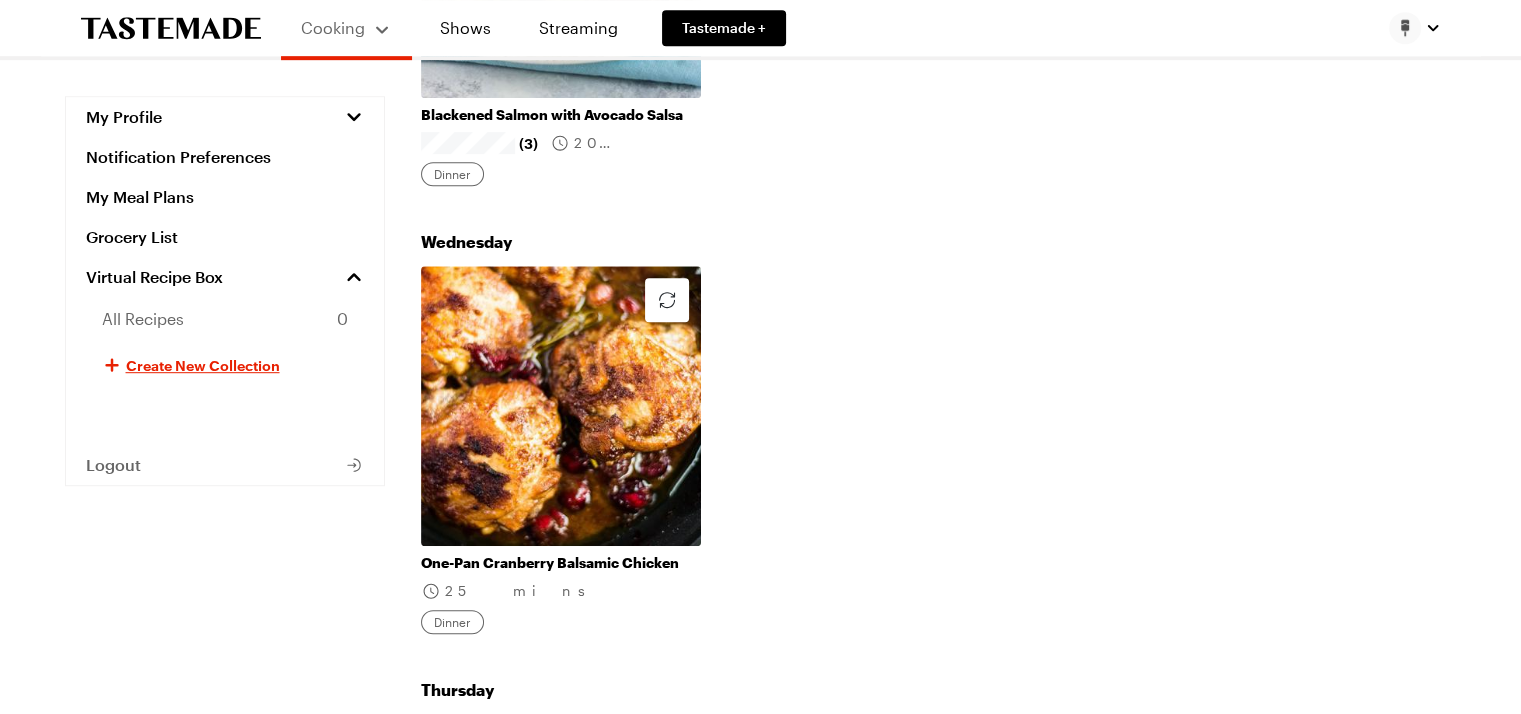 scroll, scrollTop: 1100, scrollLeft: 0, axis: vertical 